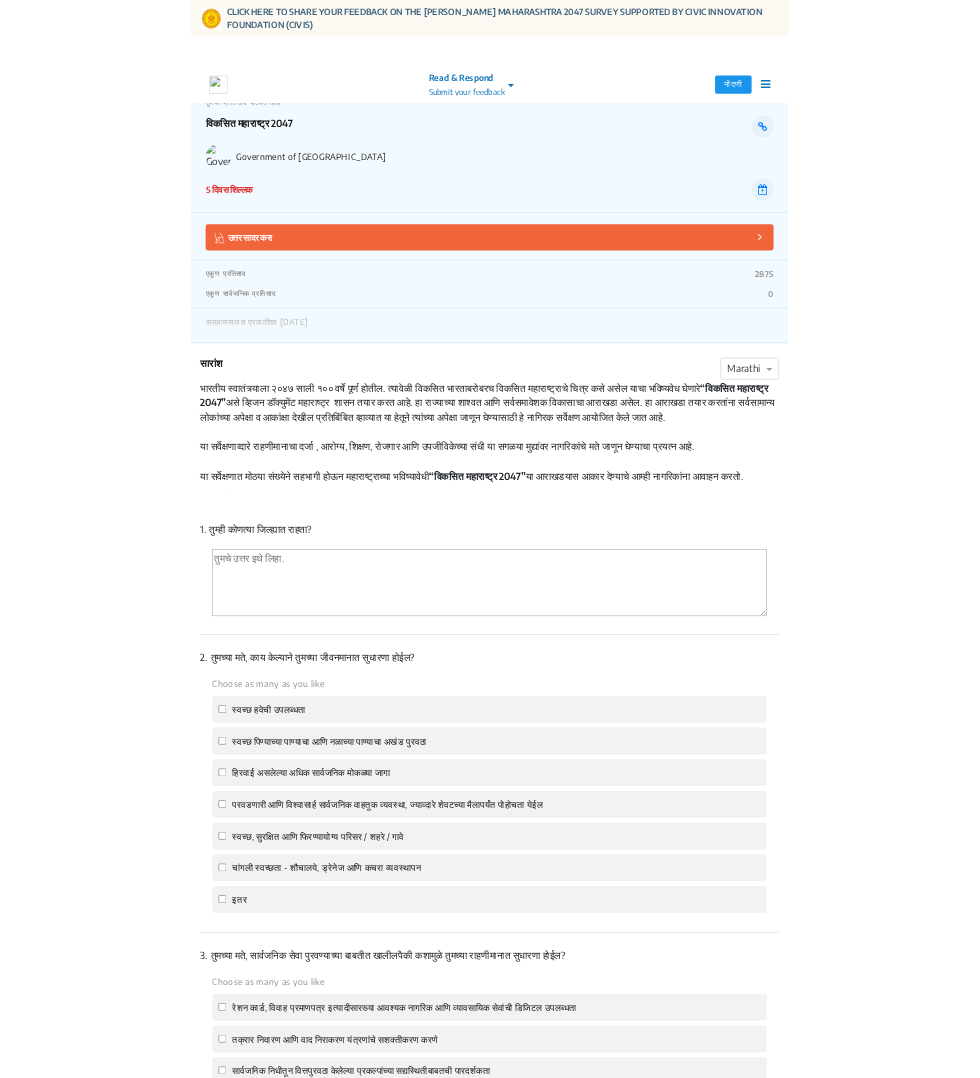 scroll, scrollTop: 0, scrollLeft: 0, axis: both 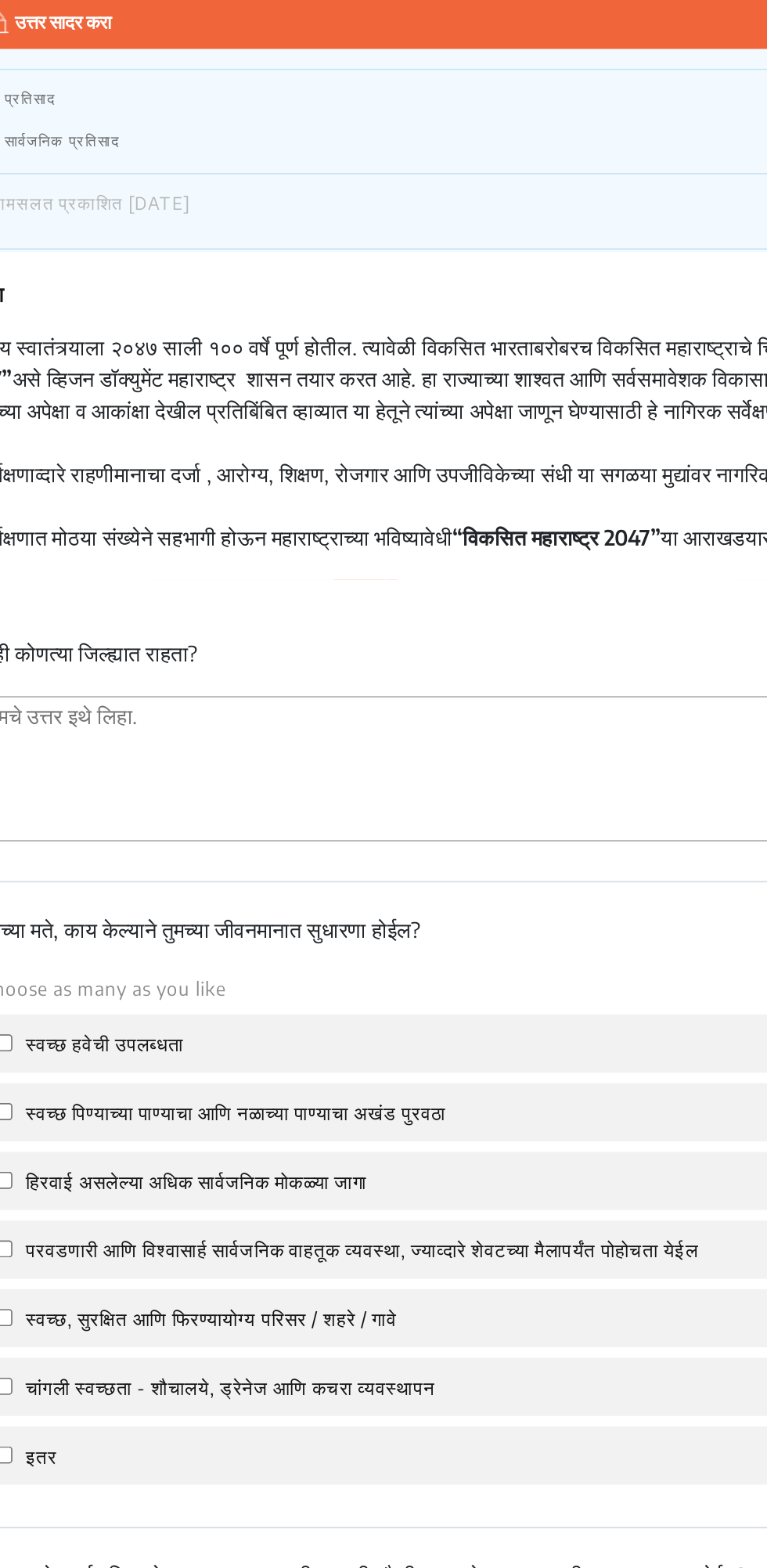 click at bounding box center (384, 748) 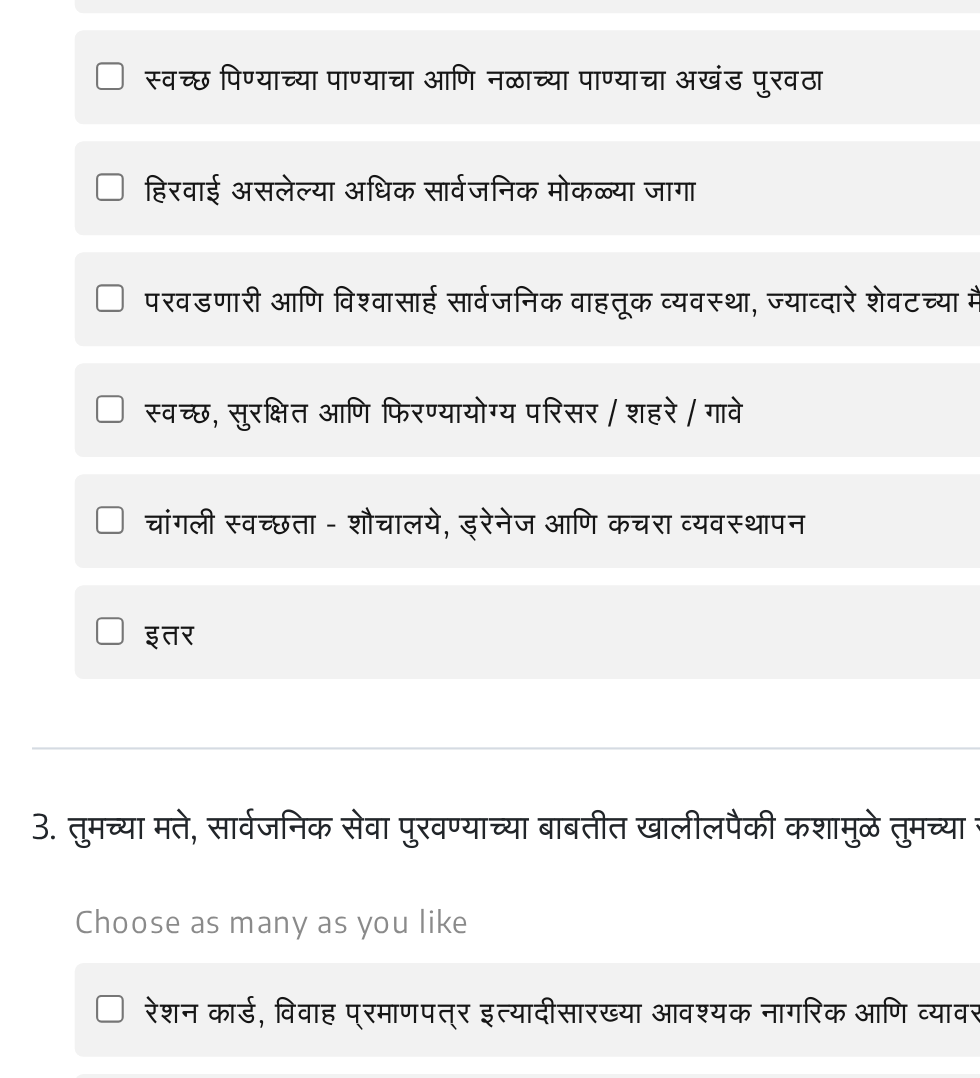 scroll, scrollTop: 613, scrollLeft: 0, axis: vertical 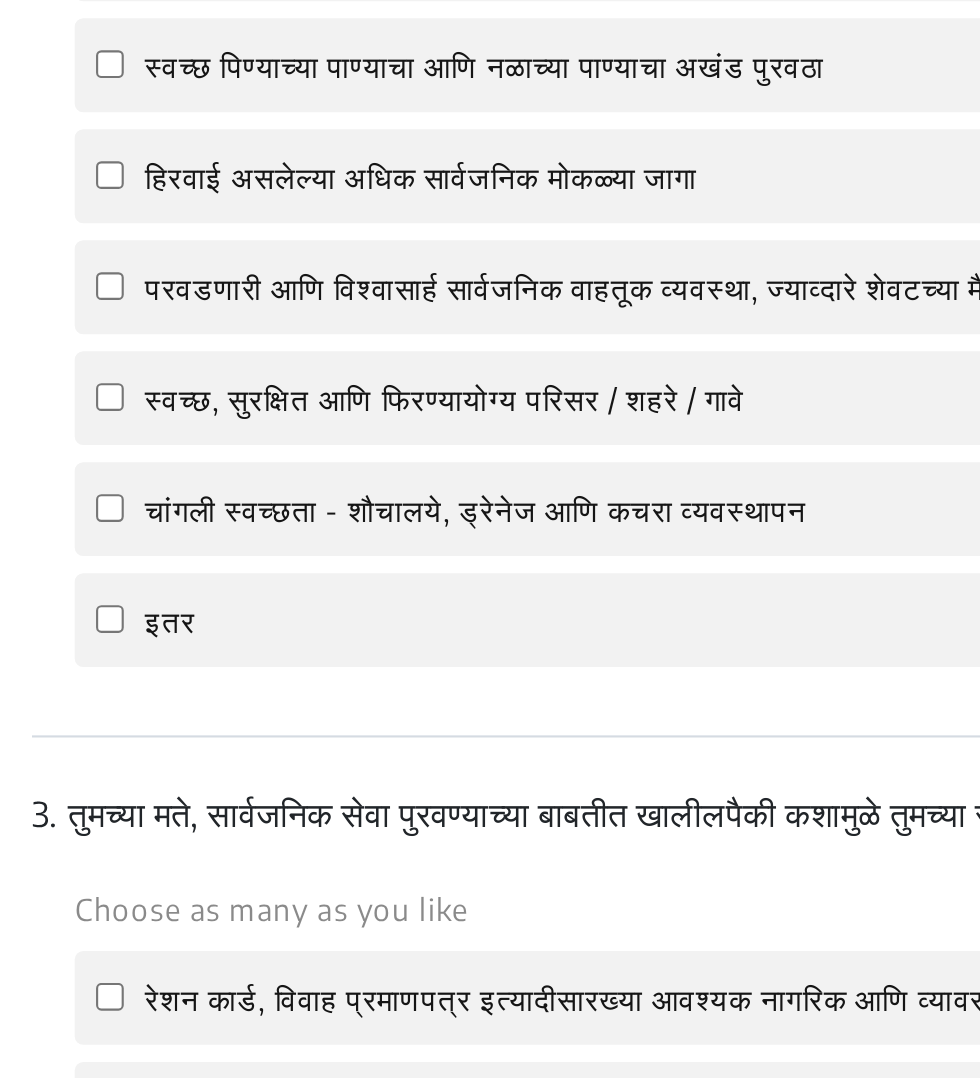 type on "नंदूरबार" 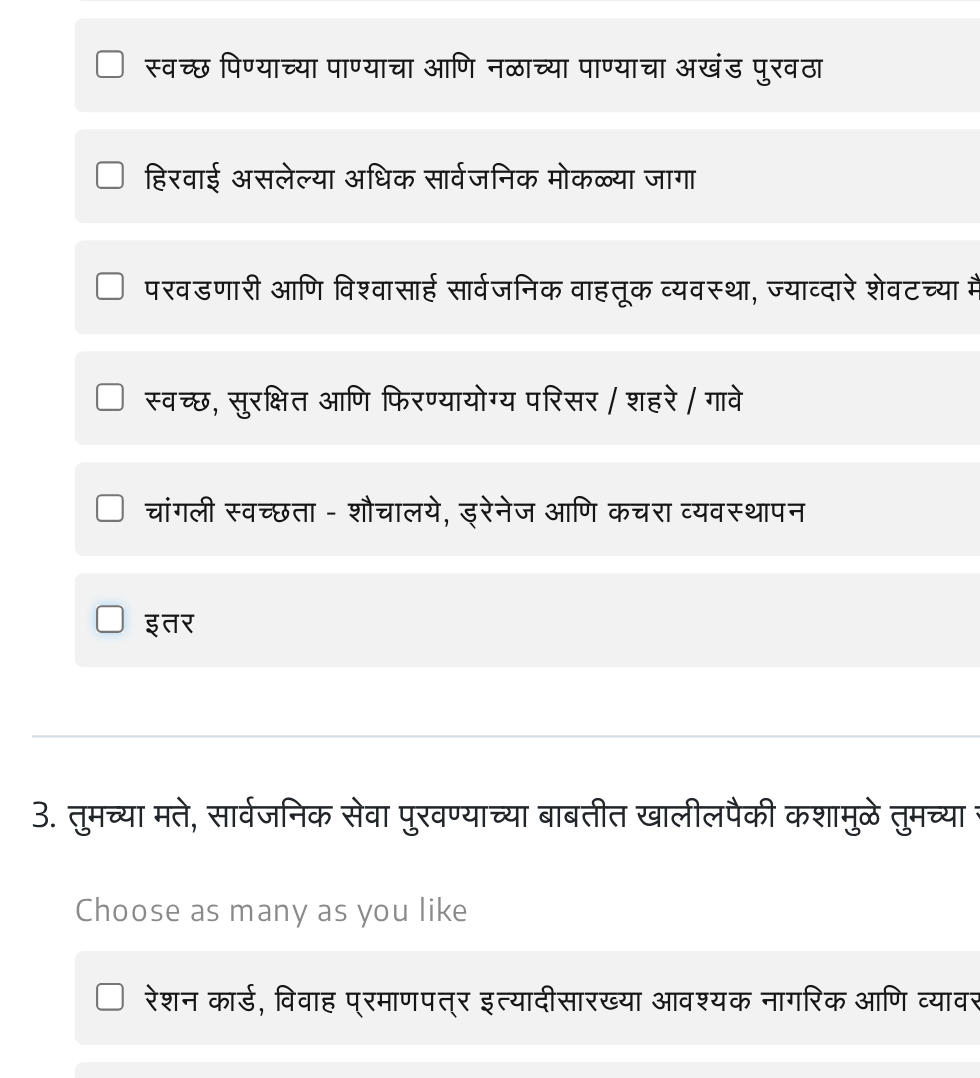 click on "इतर" 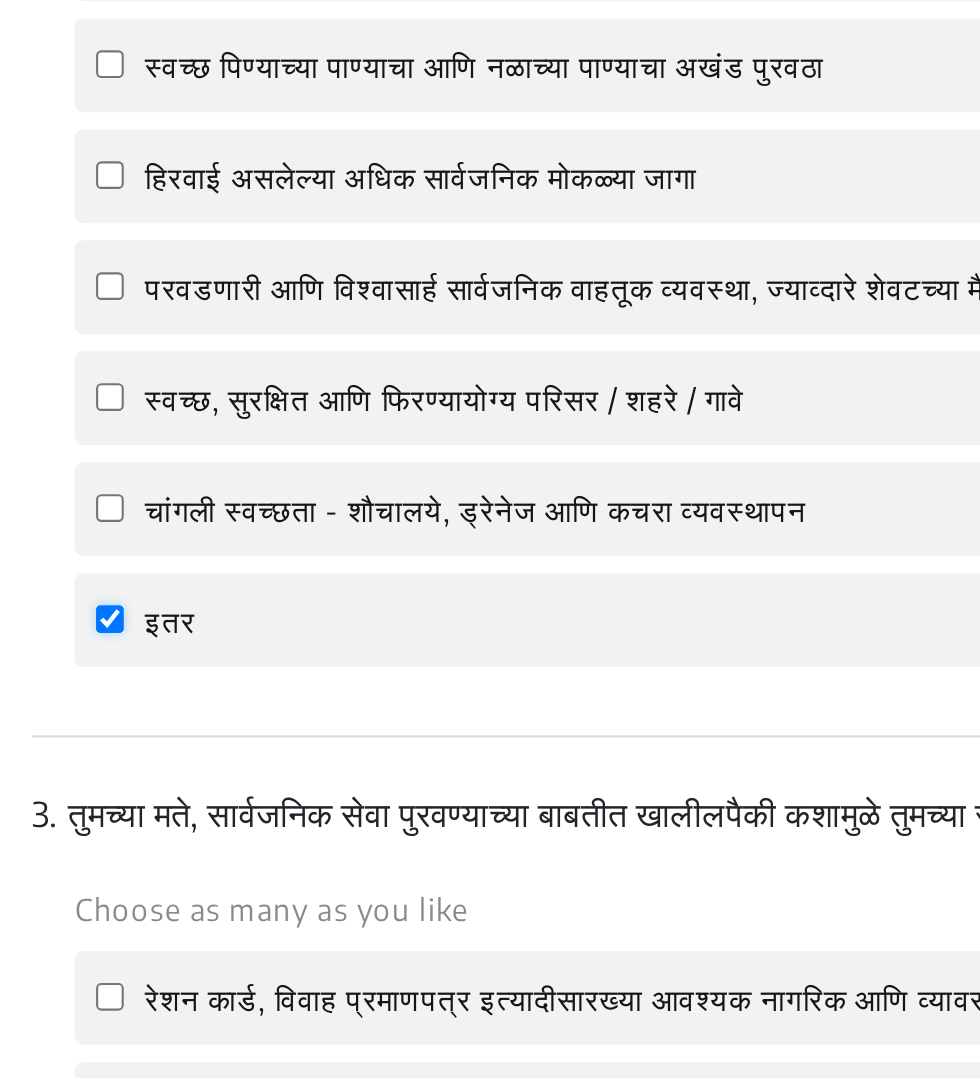 checkbox on "true" 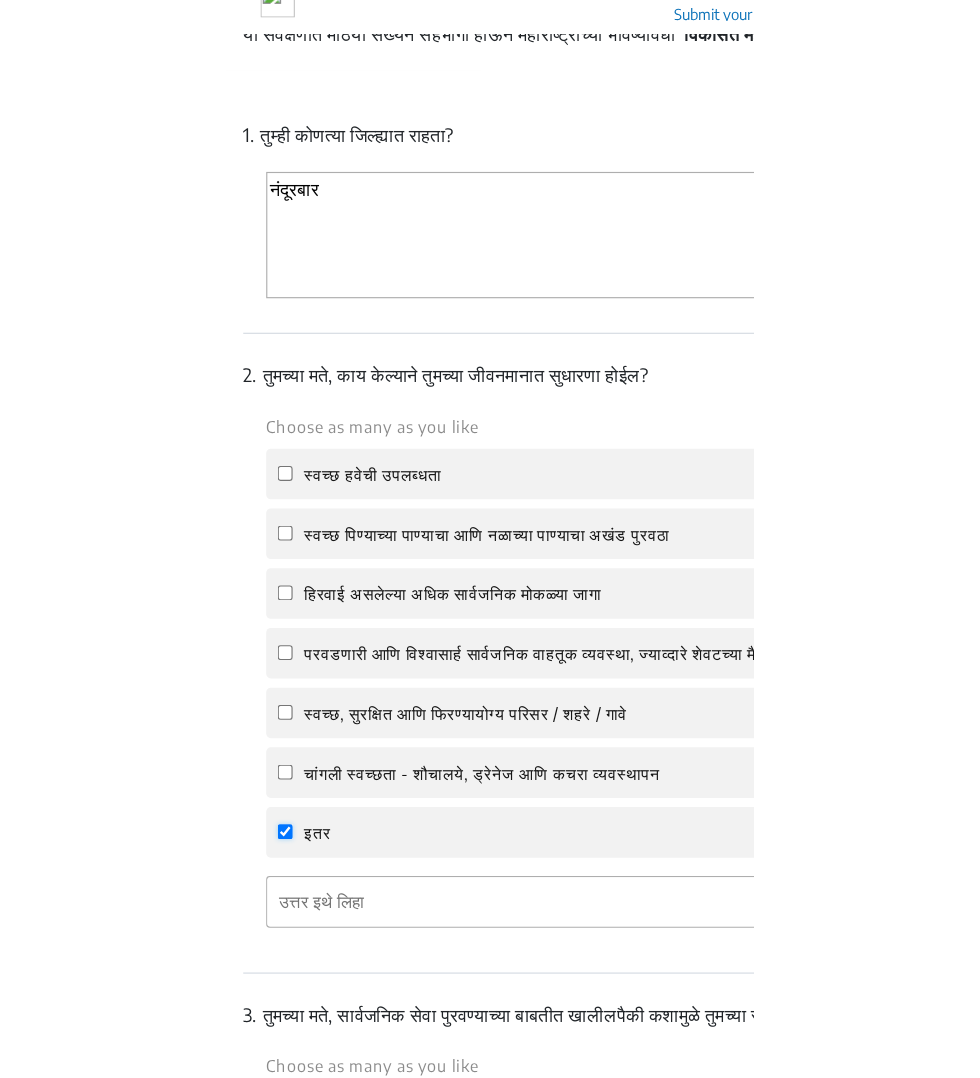 scroll, scrollTop: 613, scrollLeft: 0, axis: vertical 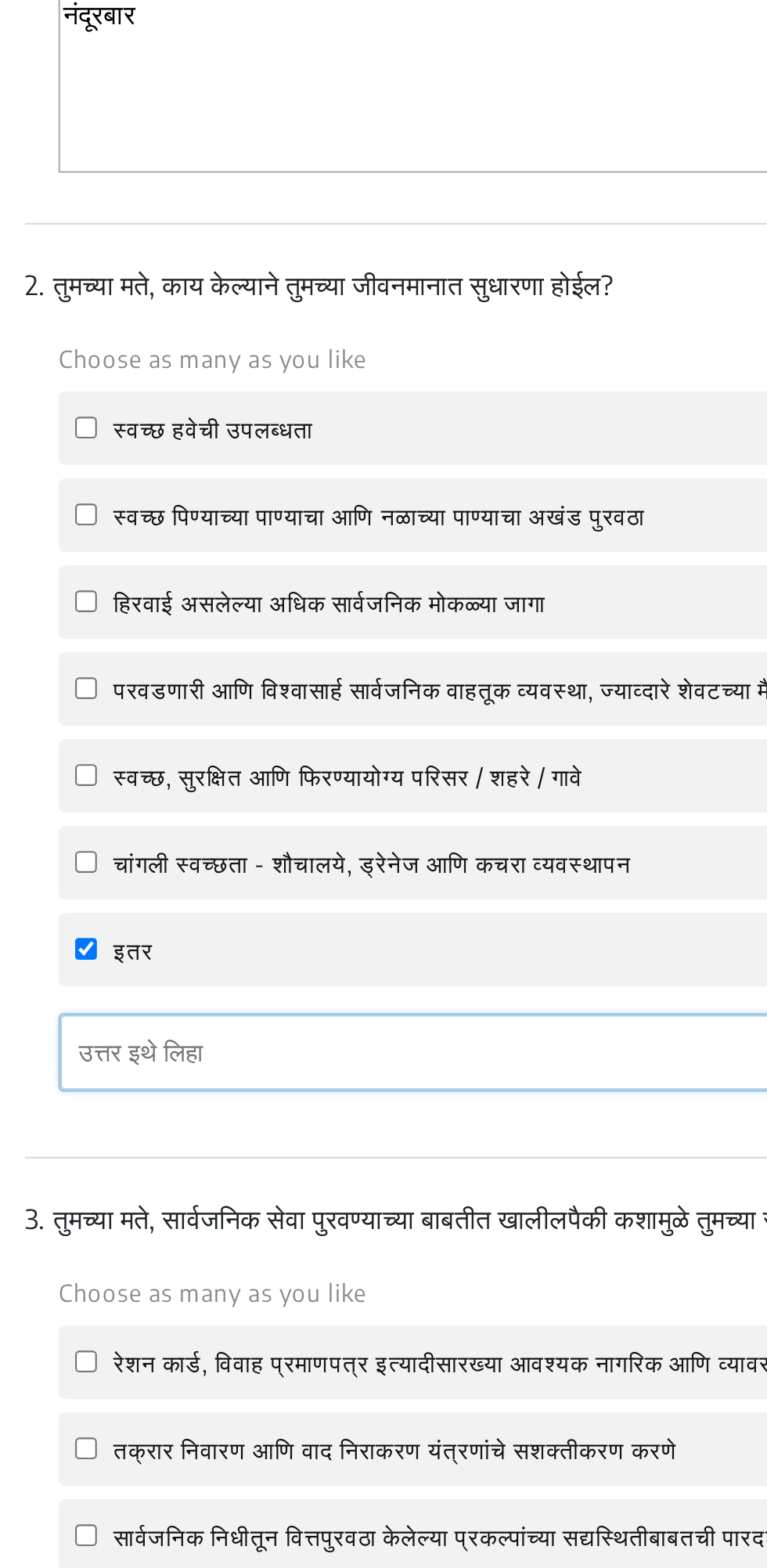 click 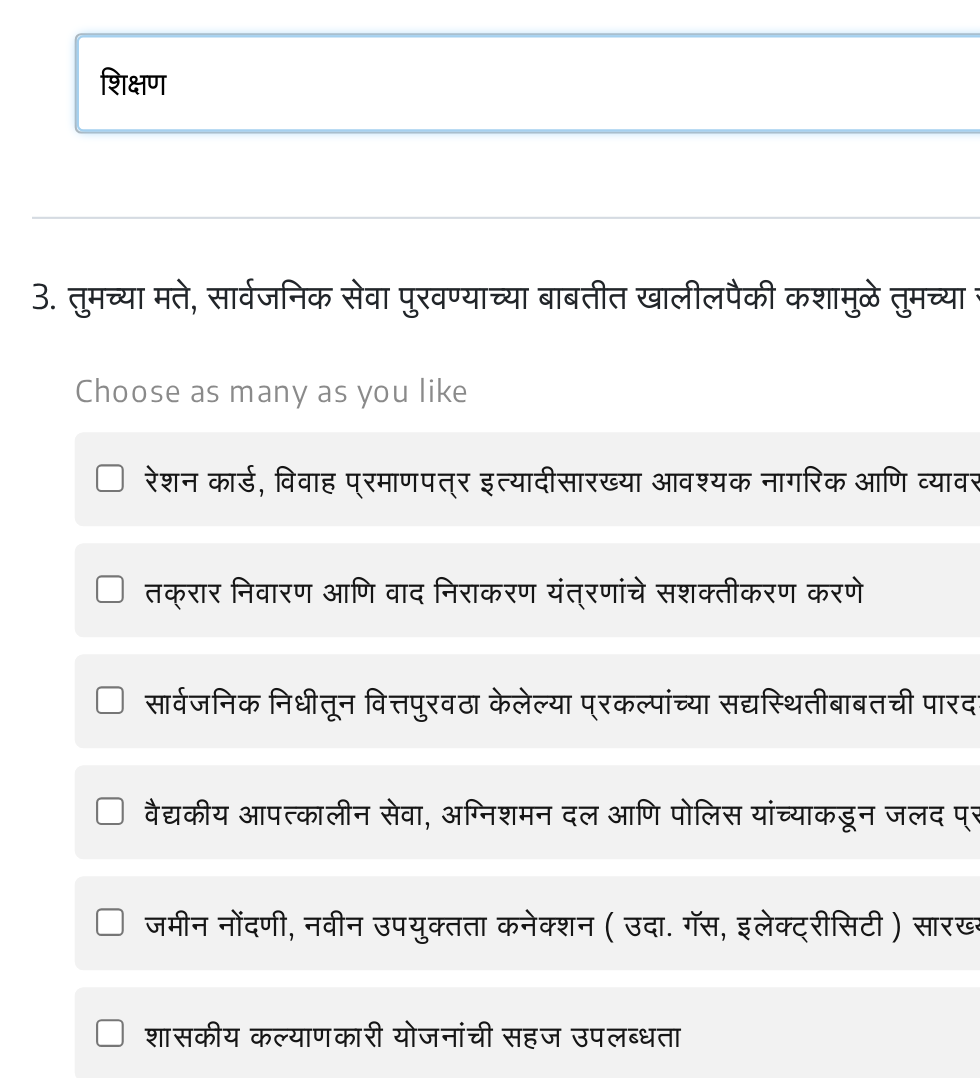 scroll, scrollTop: 930, scrollLeft: 0, axis: vertical 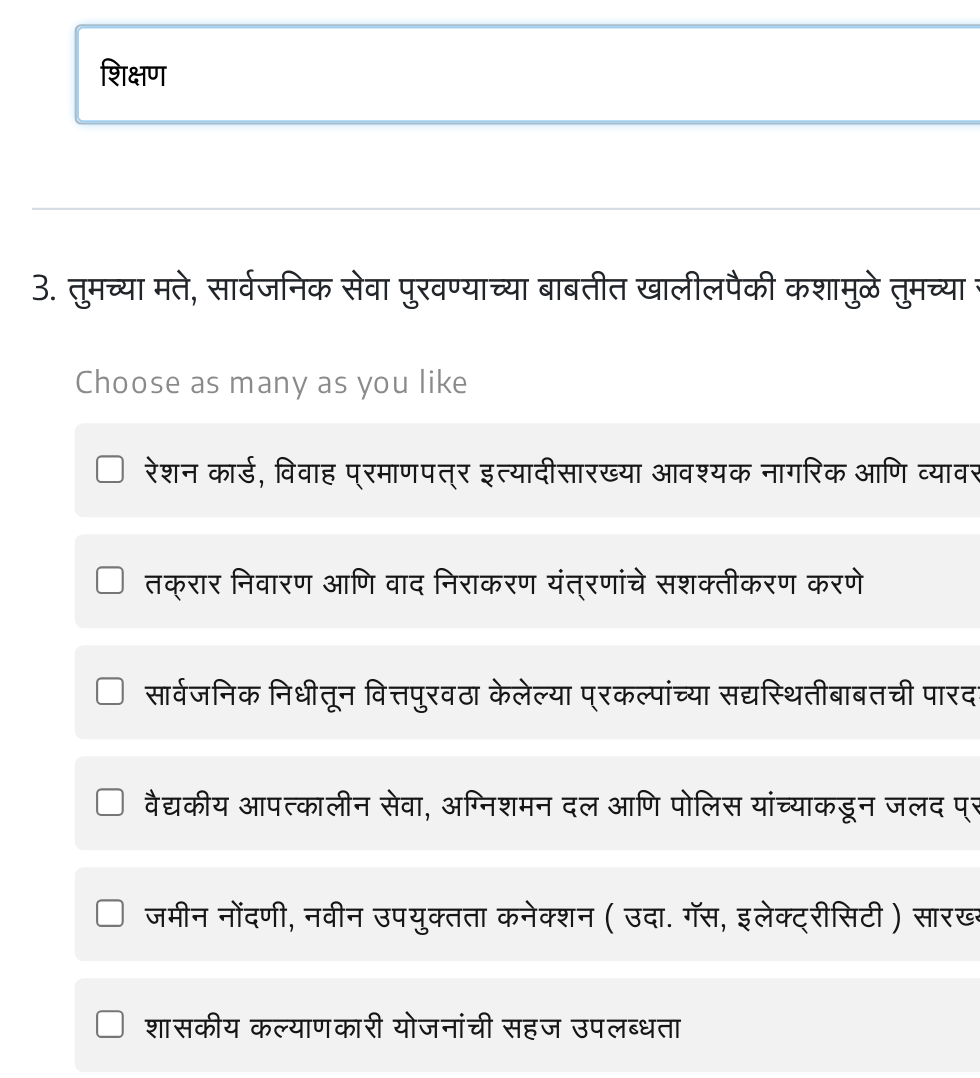 type on "शिक्षण" 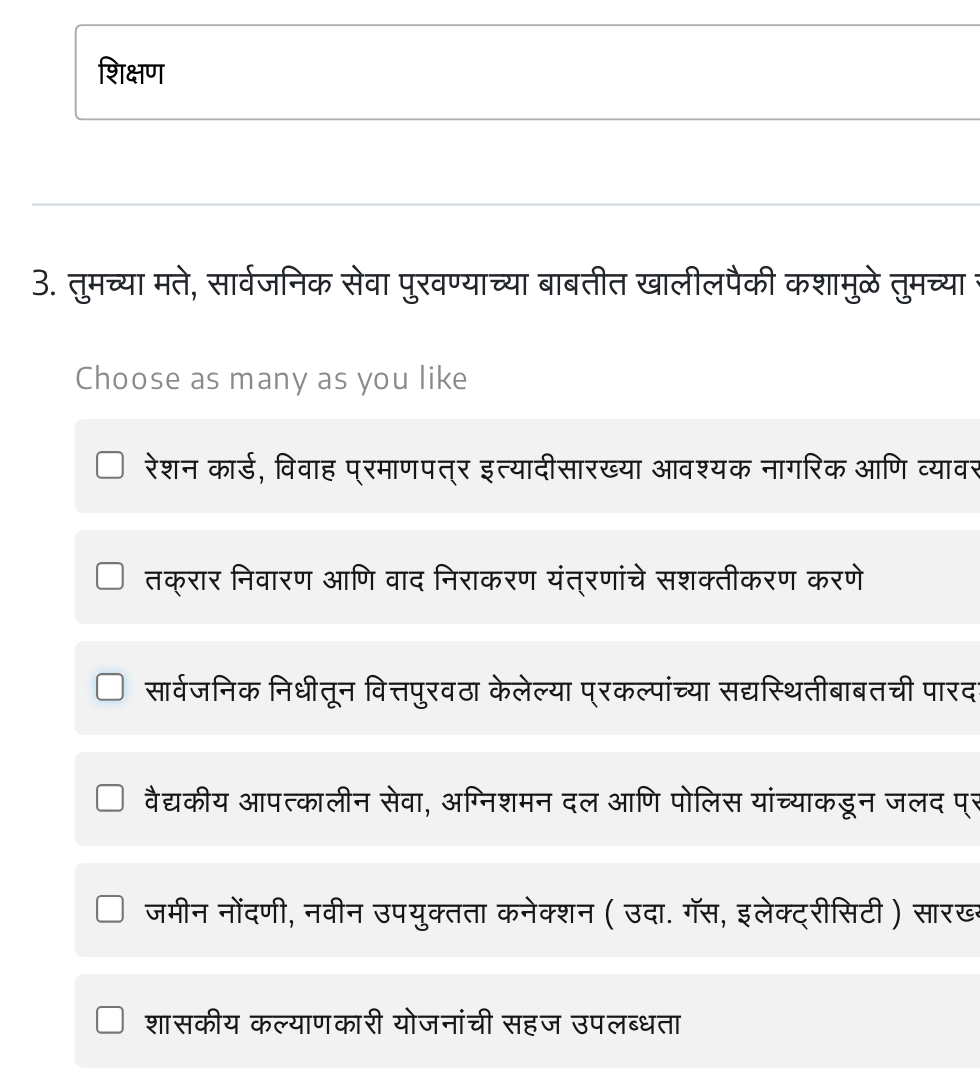 click on "सार्वजनिक निधीतून वित्तपुरवठा केलेल्या प्रकल्पांच्या सद्यस्थितीबाबतची पारदर्शकता" 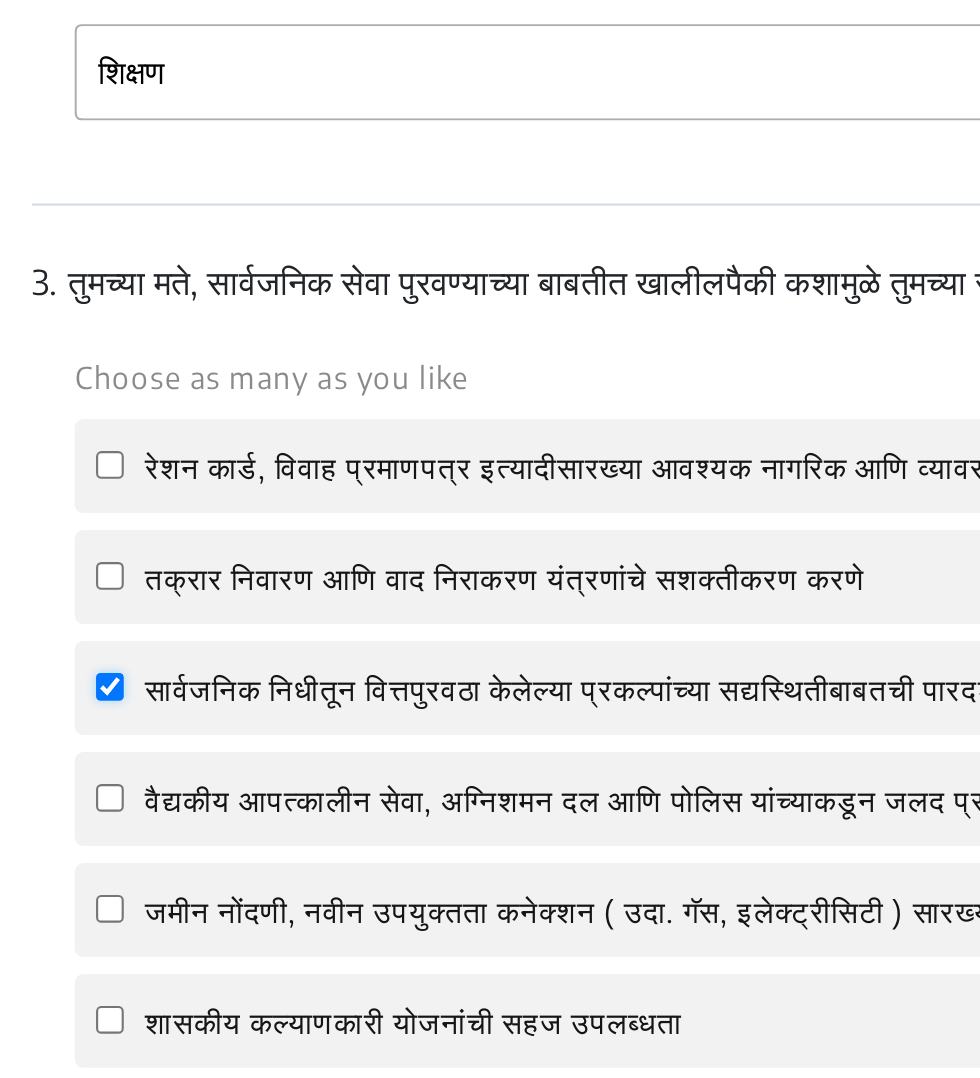 checkbox on "true" 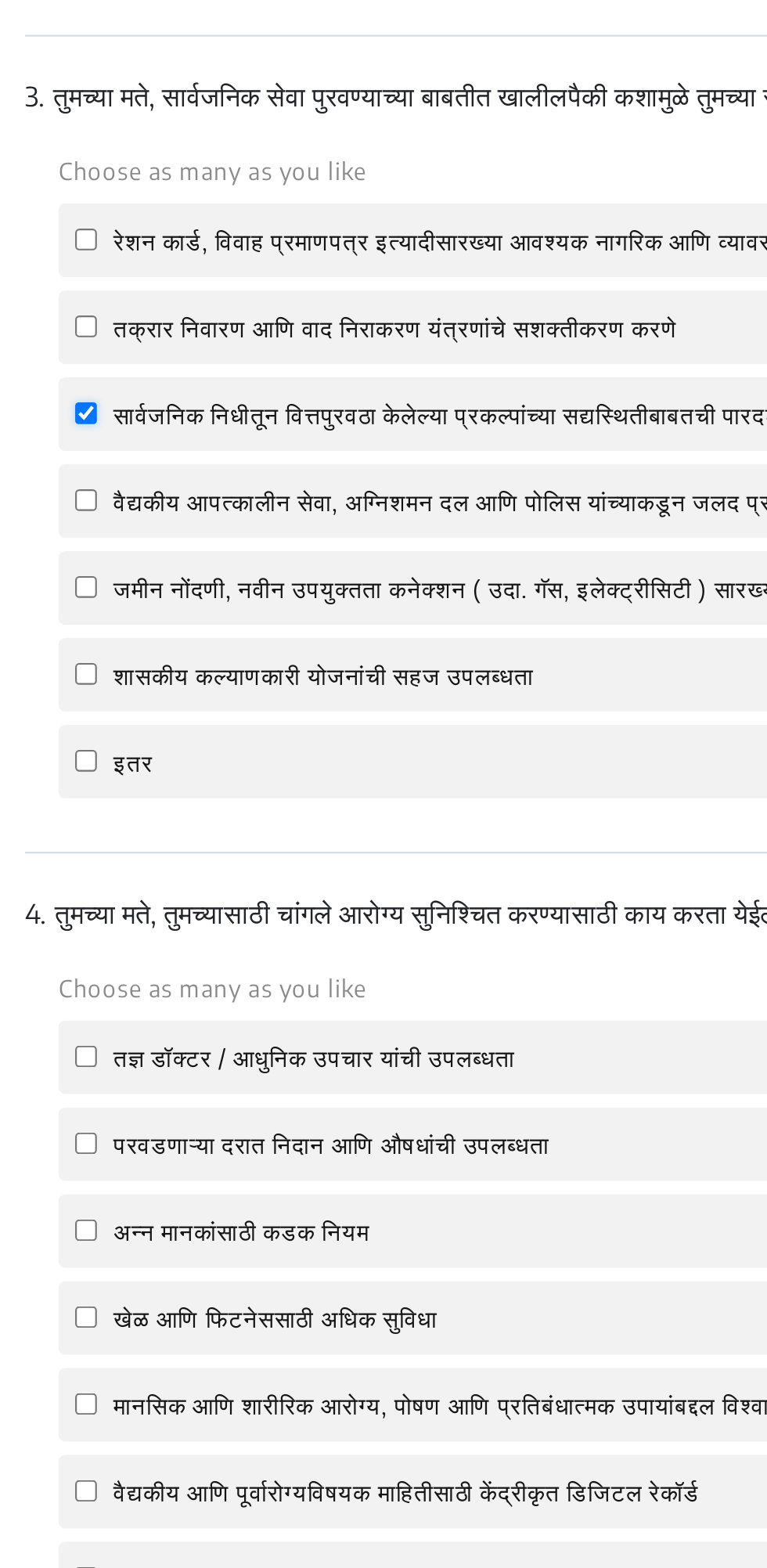 scroll, scrollTop: 728, scrollLeft: 0, axis: vertical 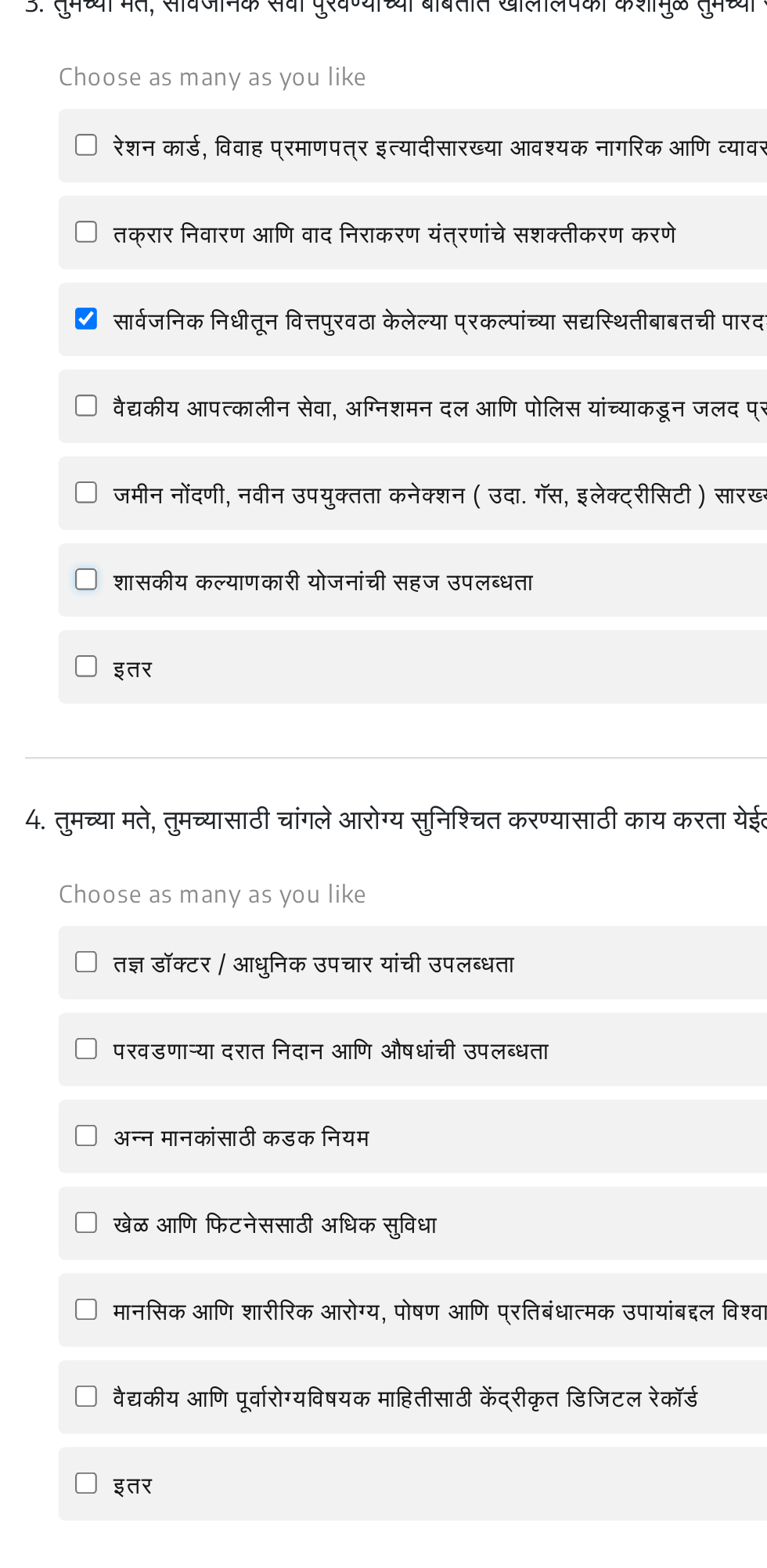 click on "शासकीय कल्याणकारी योजनांची सहज उपलब्धता" 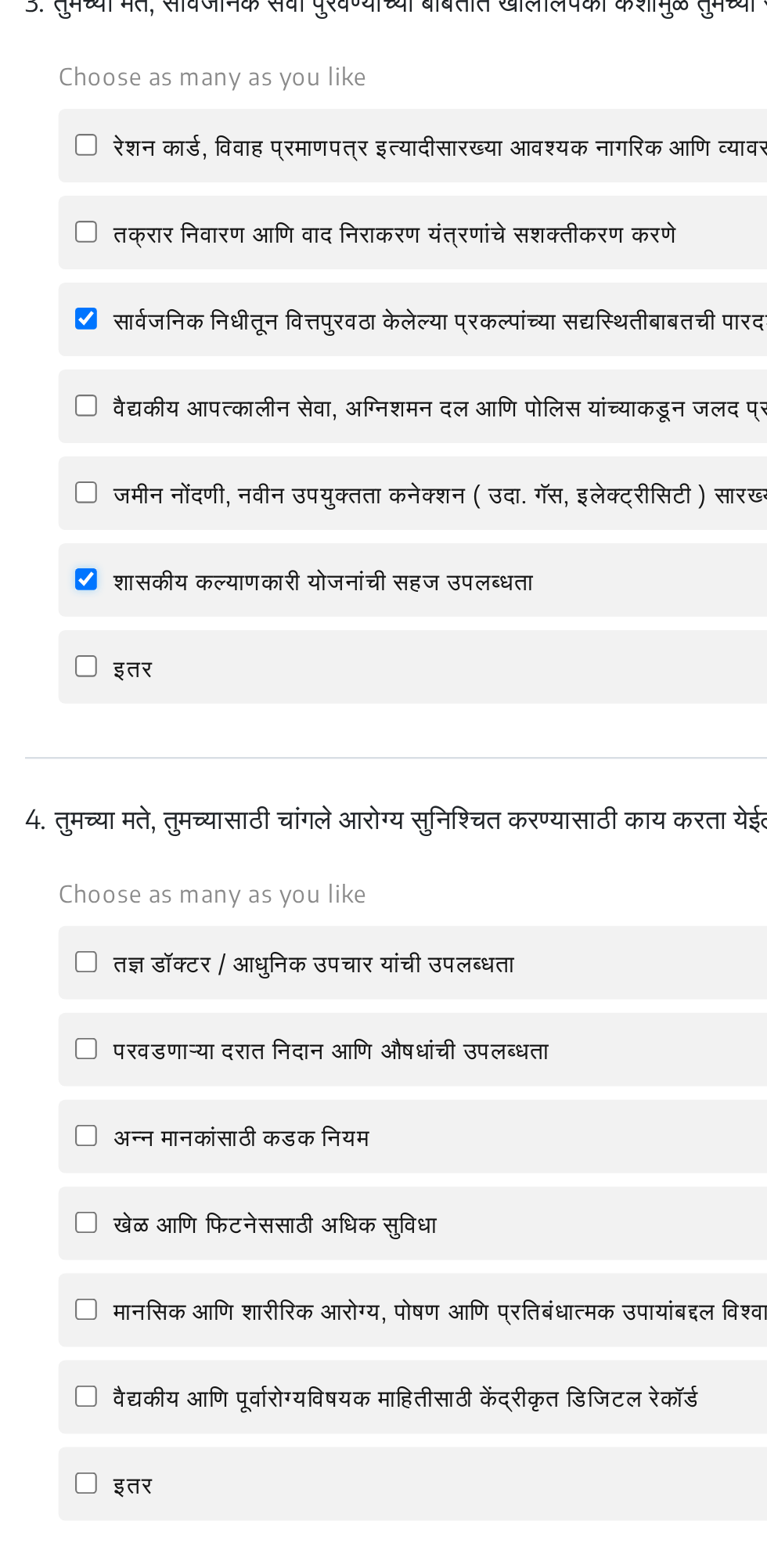 checkbox on "true" 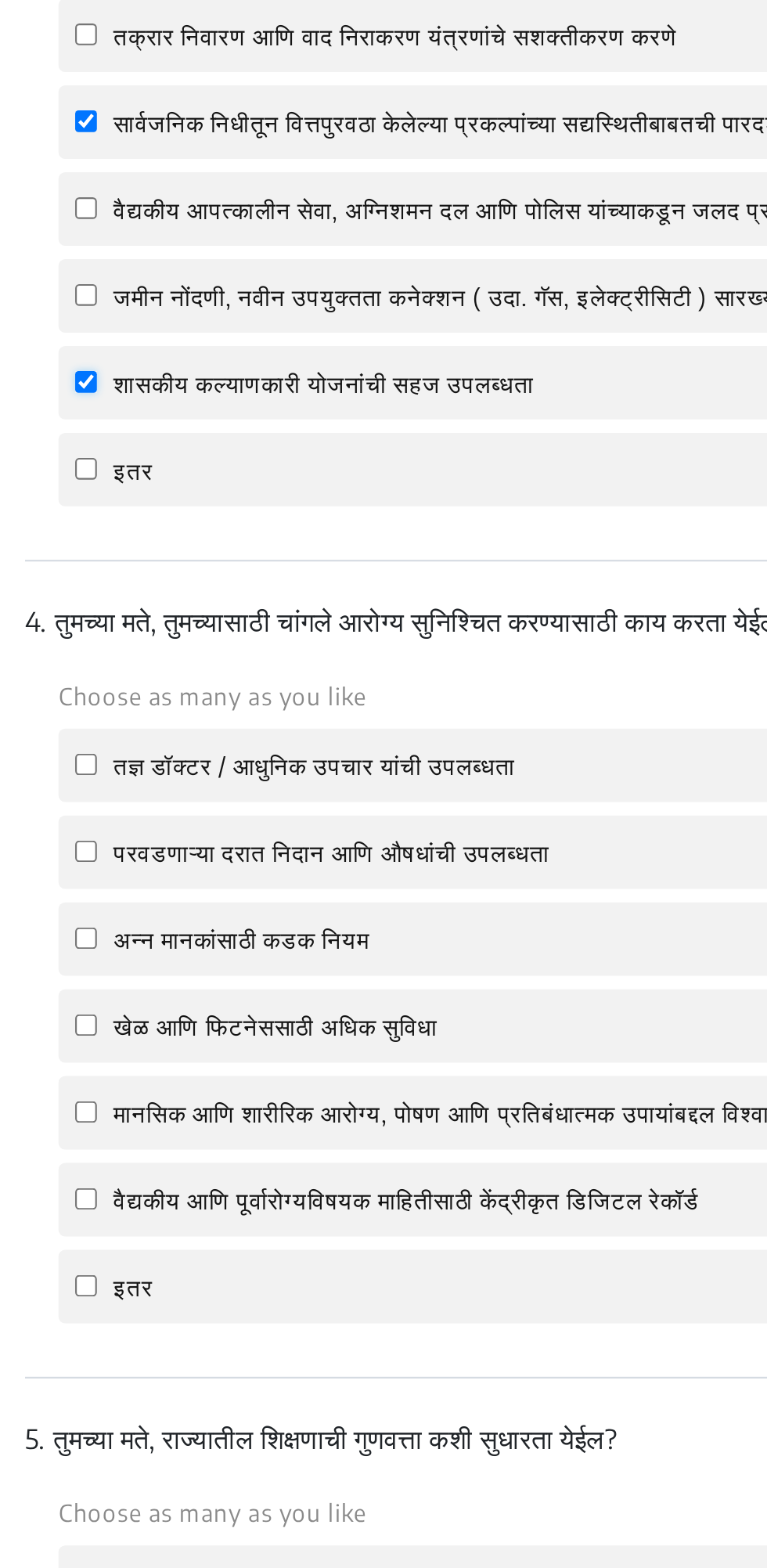 scroll, scrollTop: 728, scrollLeft: 0, axis: vertical 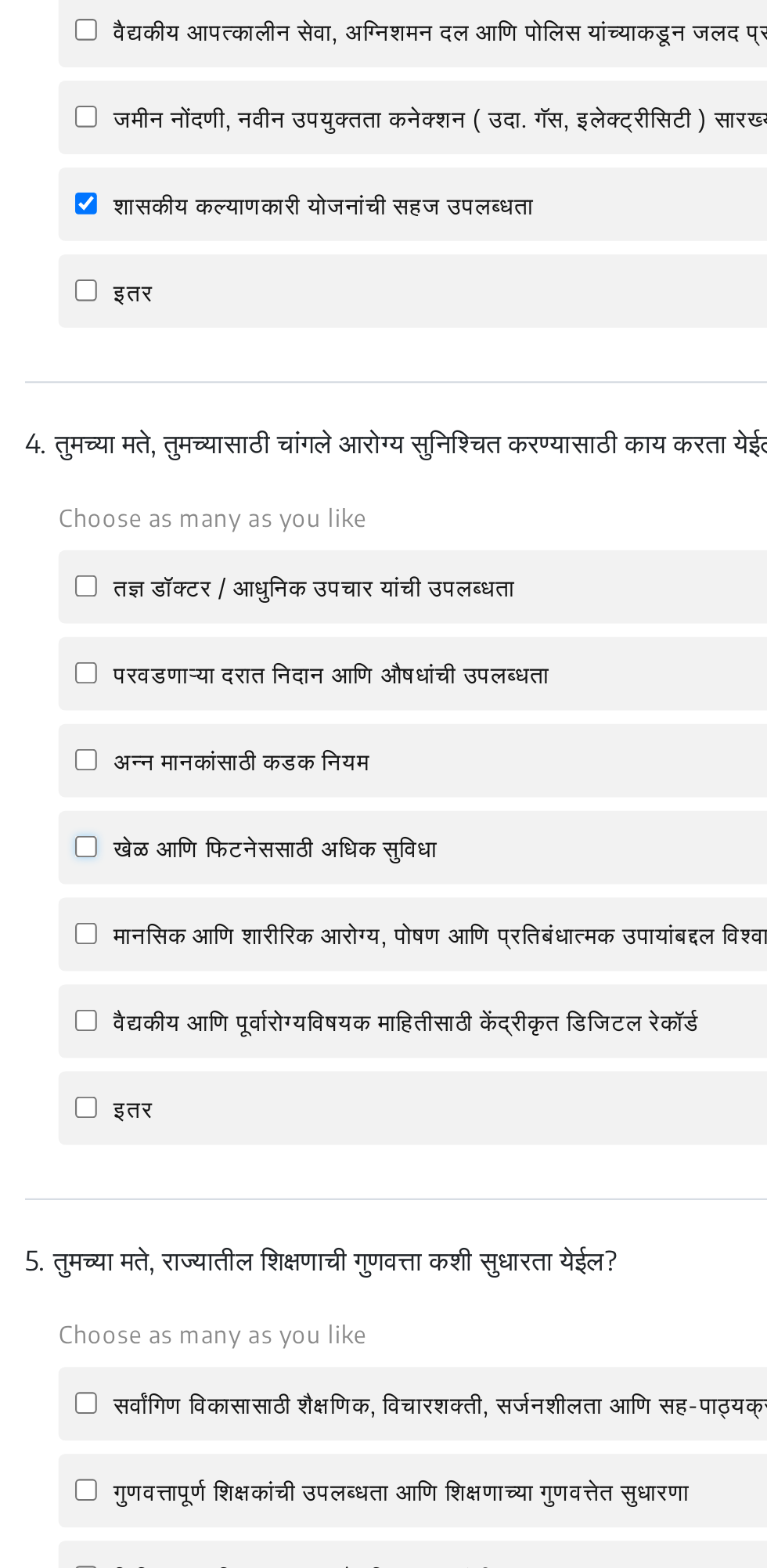 click on "खेळ आणि फिटनेससाठी अधिक सुविधा" 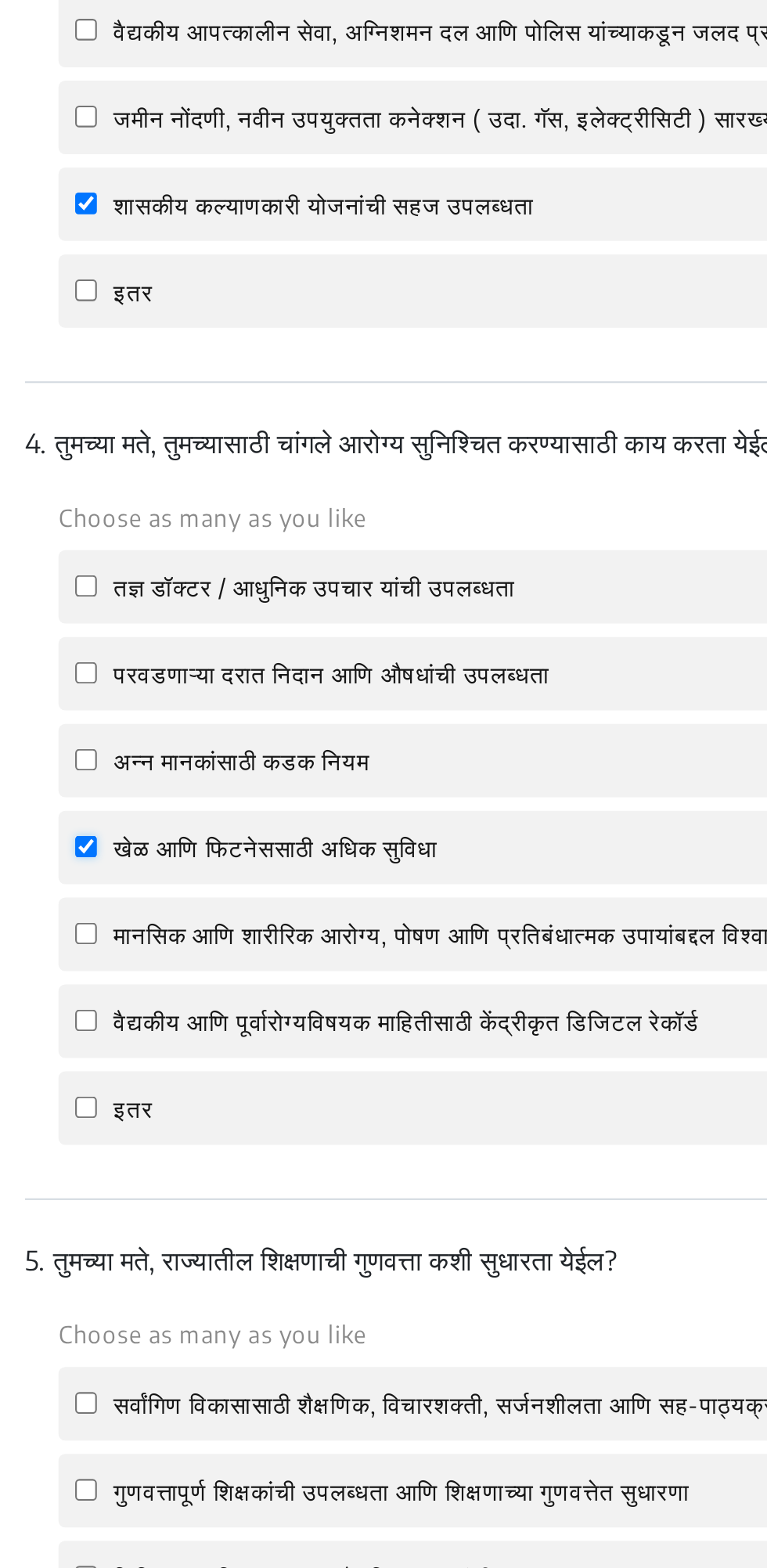 checkbox on "true" 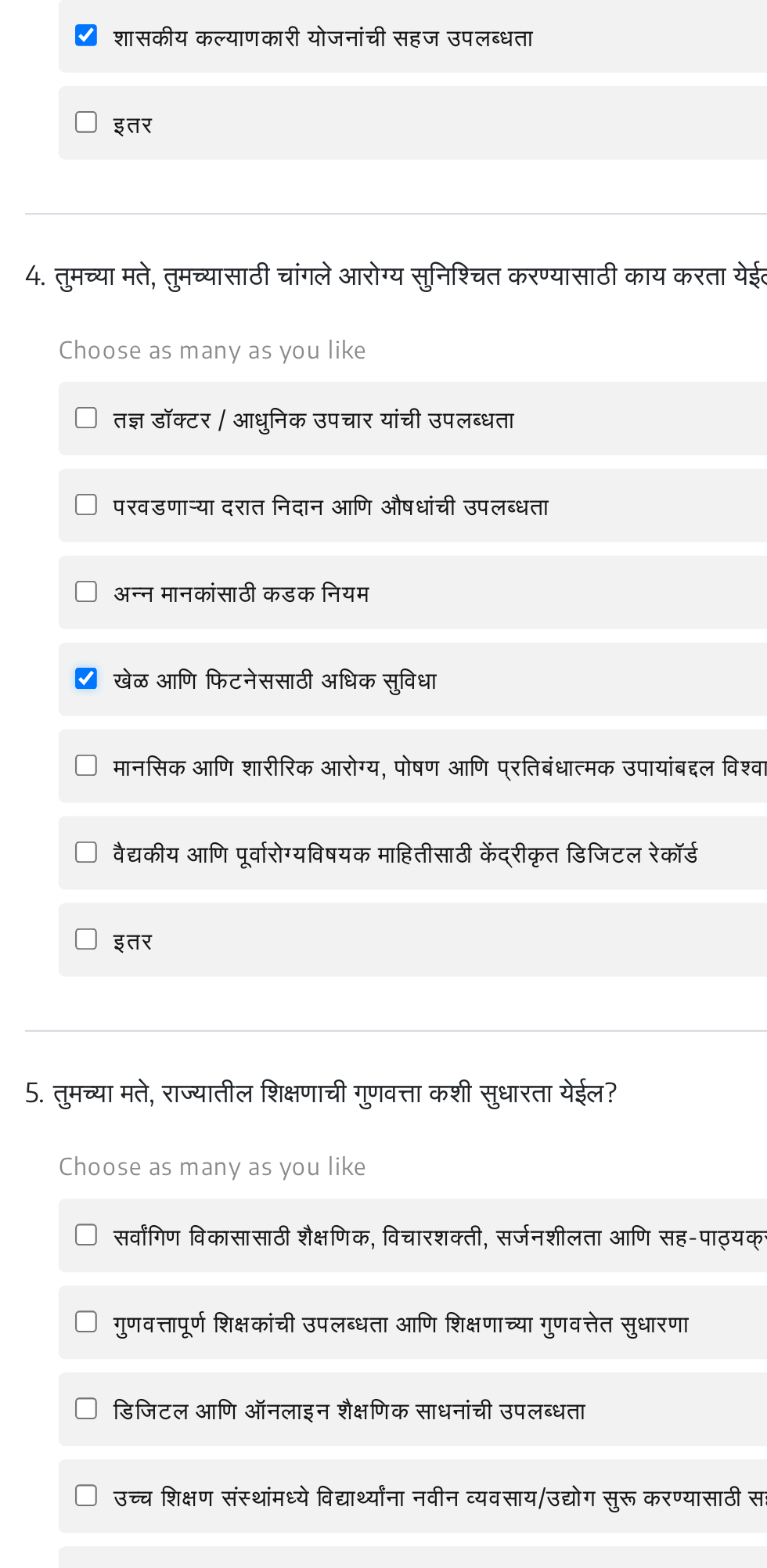 scroll, scrollTop: 728, scrollLeft: 0, axis: vertical 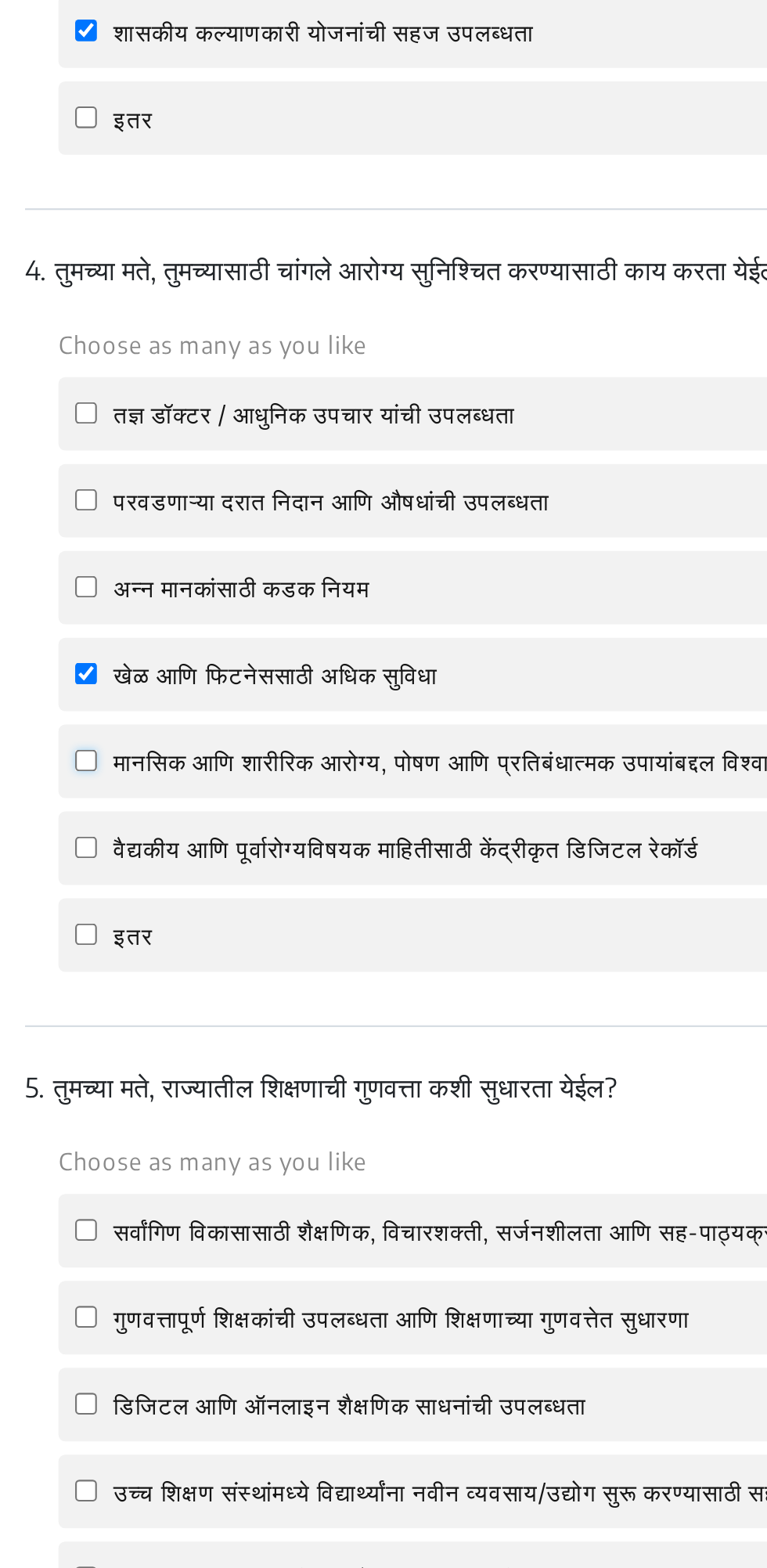 click on "मानसिक आणि शारीरिक आरोग्य, पोषण आणि प्रतिबंधात्मक उपायांबद्दल विश्वासार्ह माहितीचे प्रसारण" 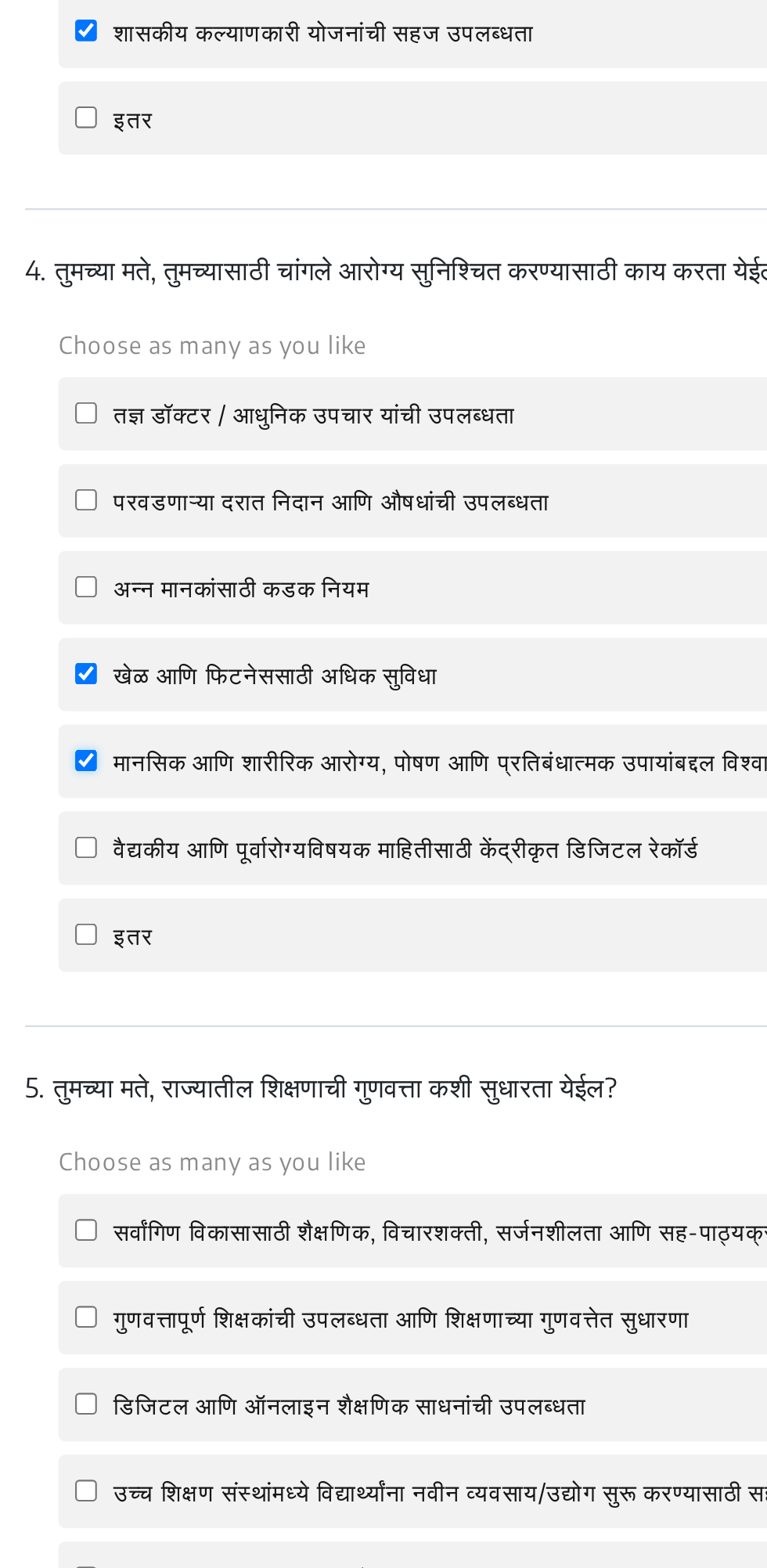 checkbox on "true" 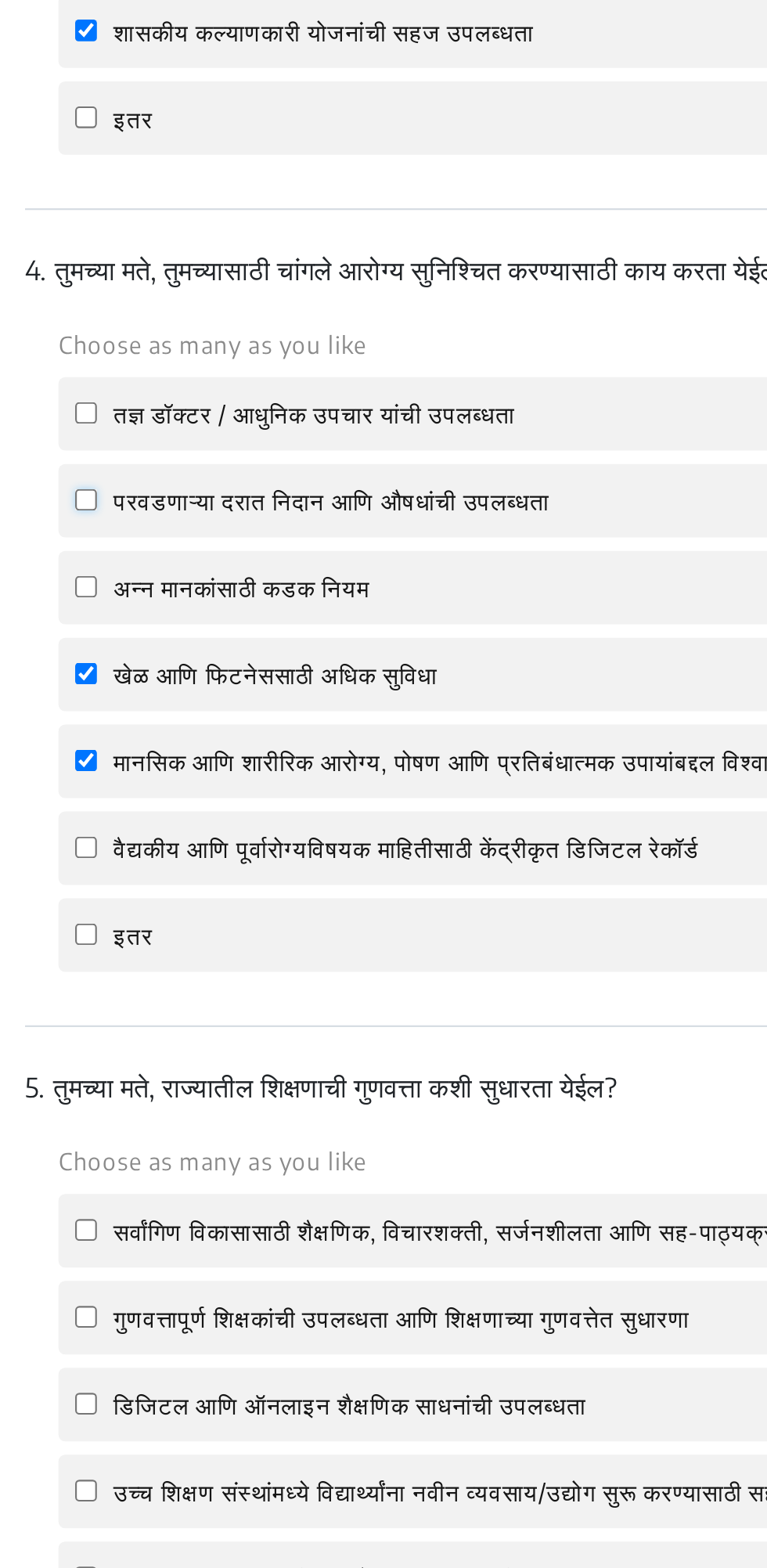 click on "परवडणाऱ्या दरात निदान आणि औषधांची उपलब्धता" 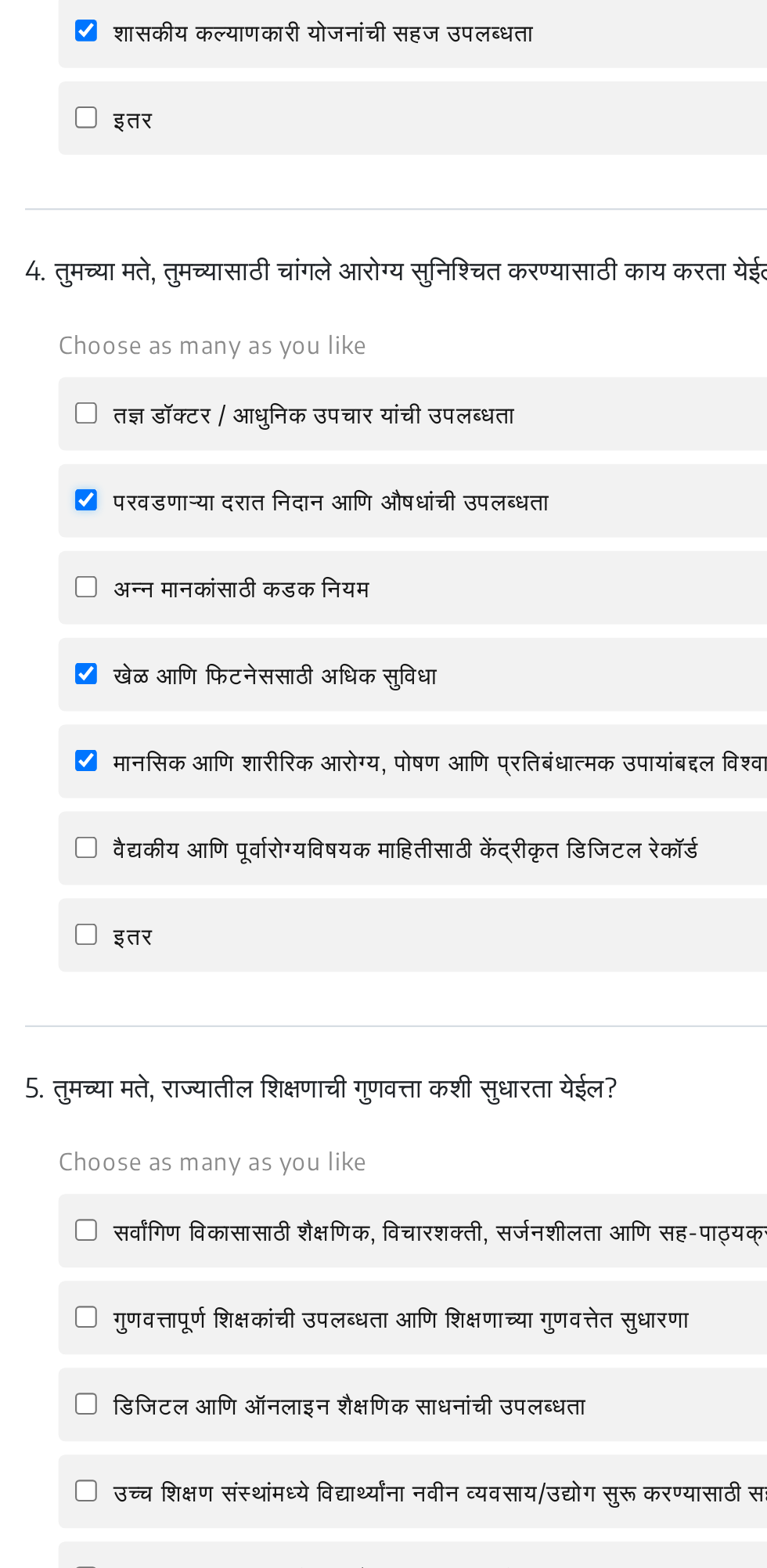 checkbox on "true" 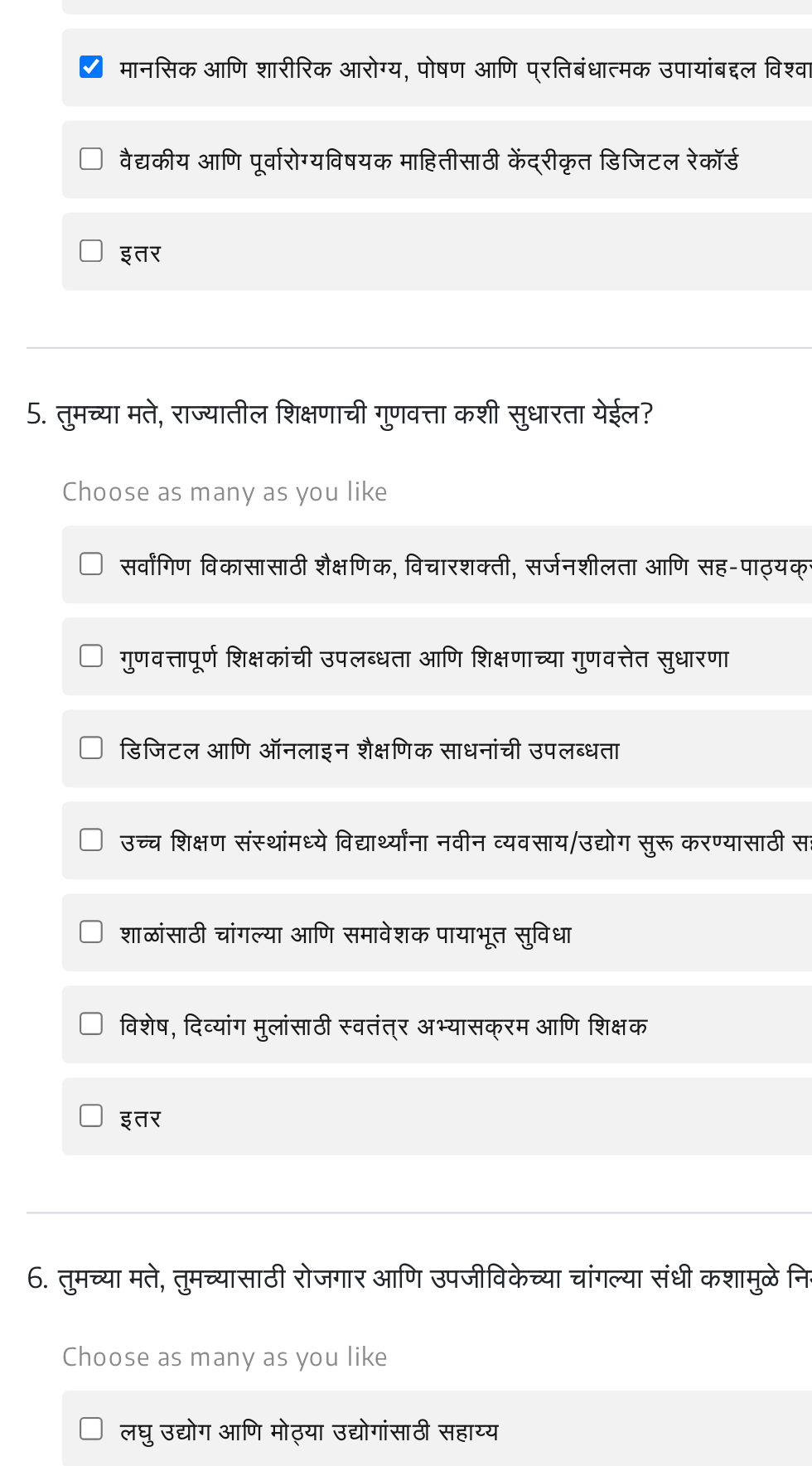 scroll, scrollTop: 1214, scrollLeft: 0, axis: vertical 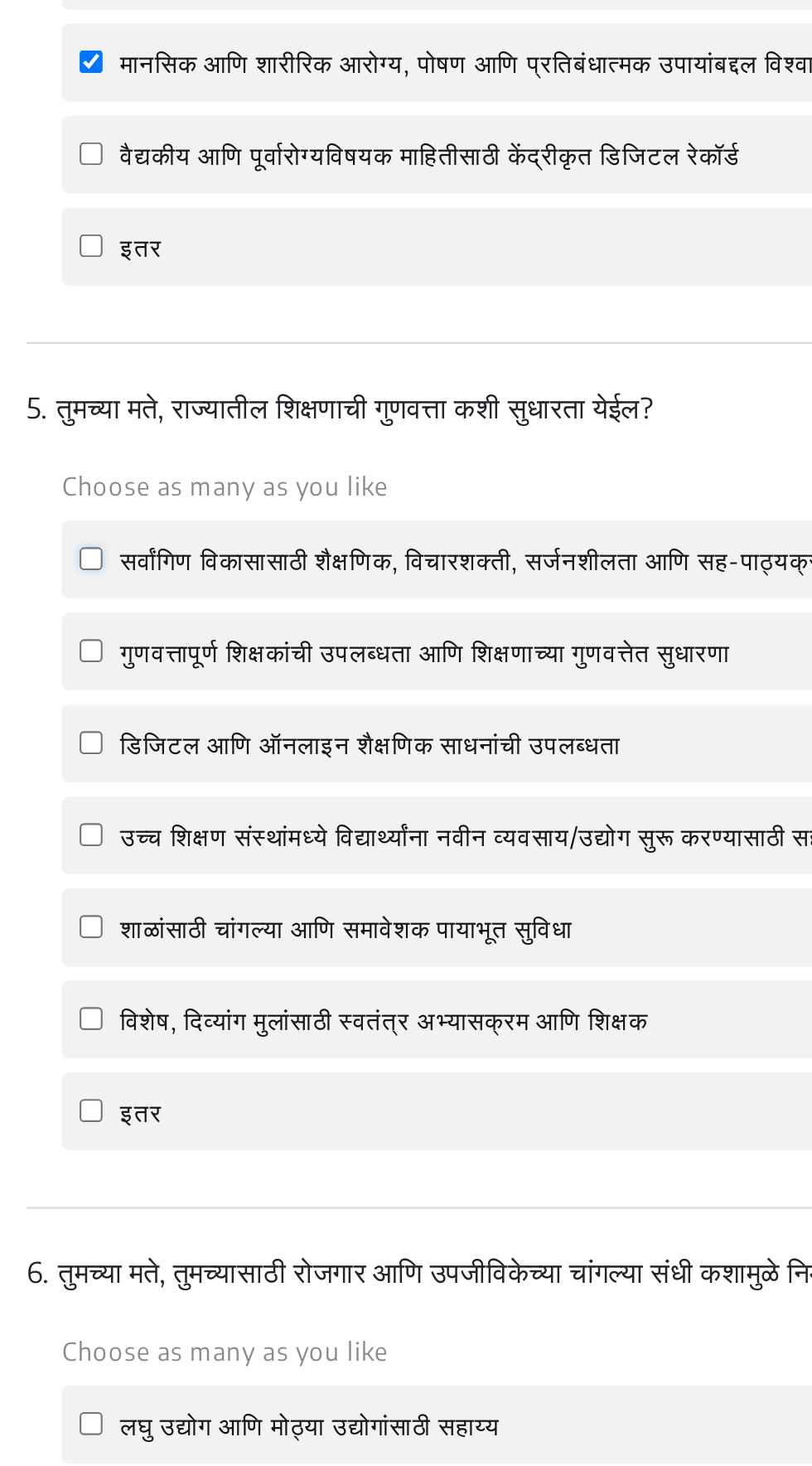 click on "सर्वांगिण विकासासाठी शैक्षणिक, विचारशक्ती, सर्जनशीलता आणि सह-पाठ्यक्रम उपक्रमांचा समतोल साधणारा अभ्यासक्रम" 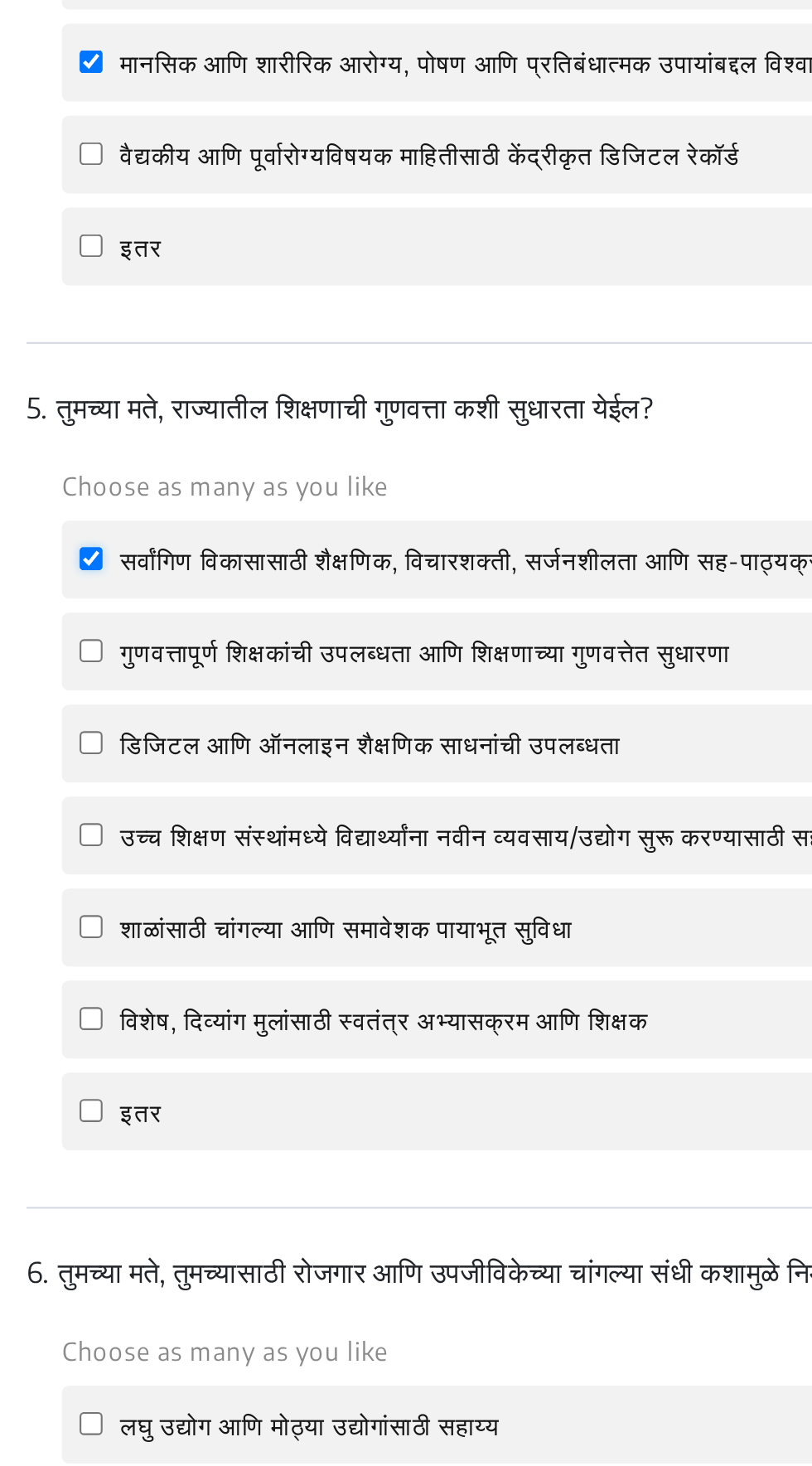 checkbox on "true" 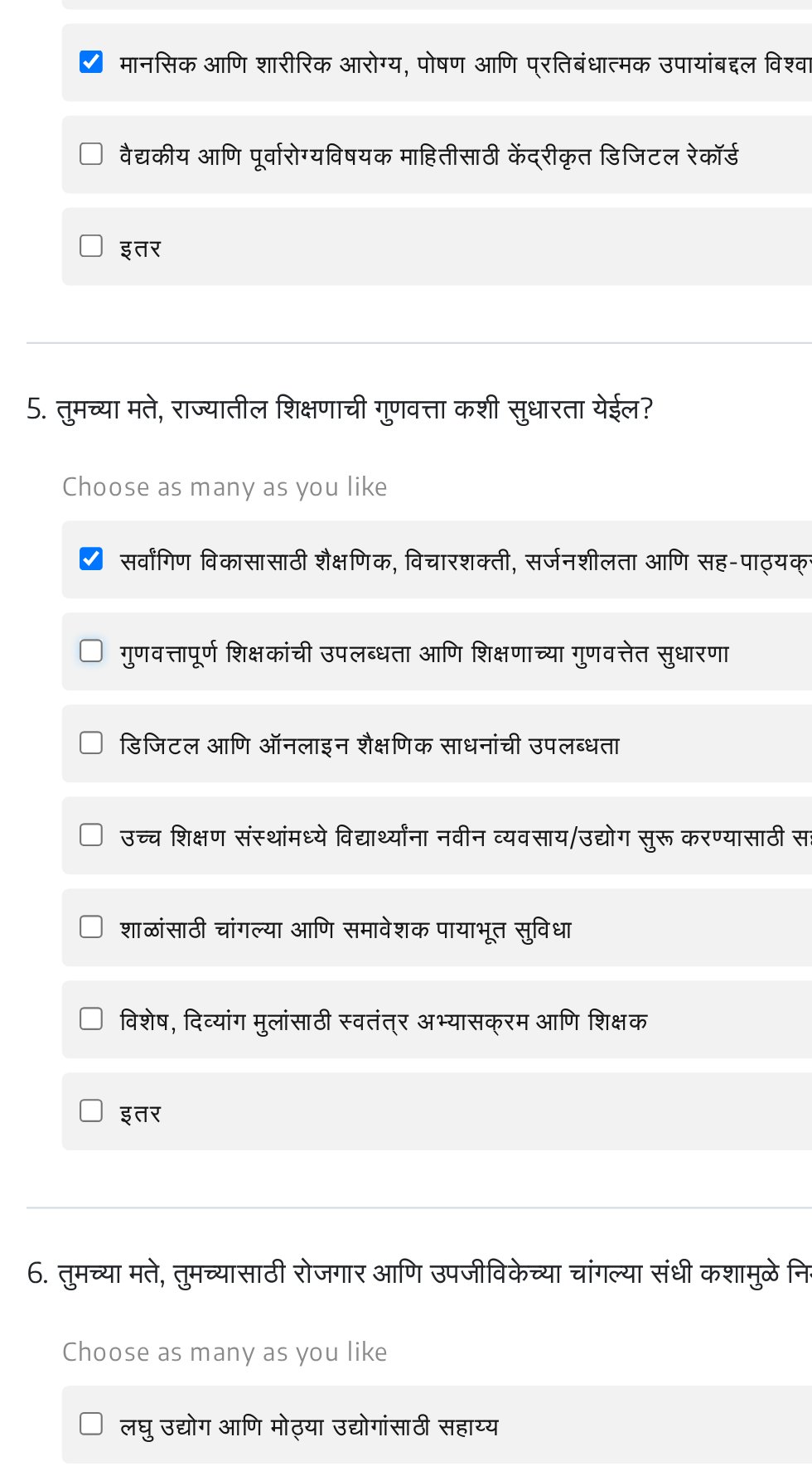 click on "गुणवत्तापूर्ण शिक्षकांची उपलब्धता आणि शिक्षणाच्या गुणवत्तेत सुधारणा" 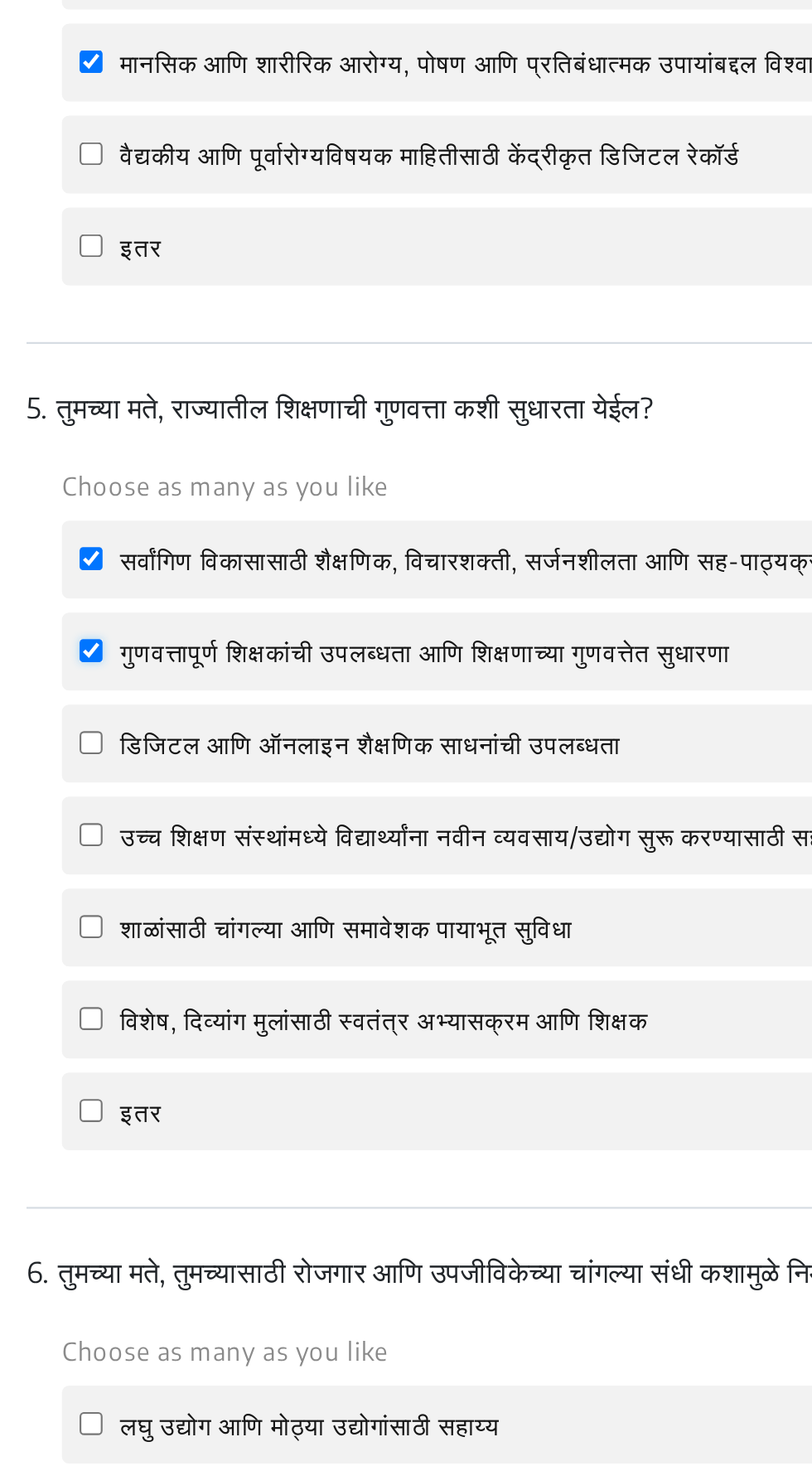 checkbox on "true" 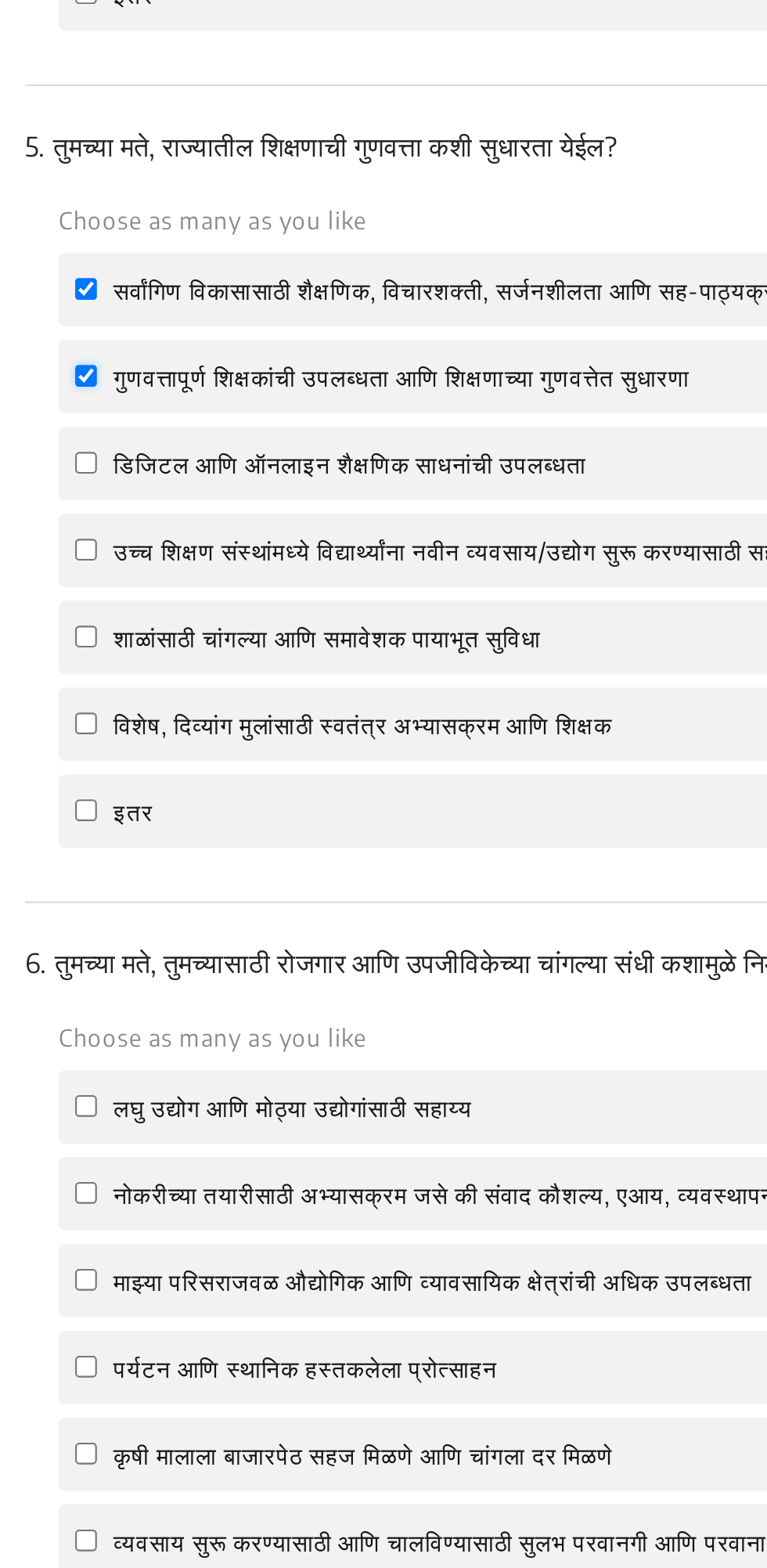 scroll, scrollTop: 1172, scrollLeft: 0, axis: vertical 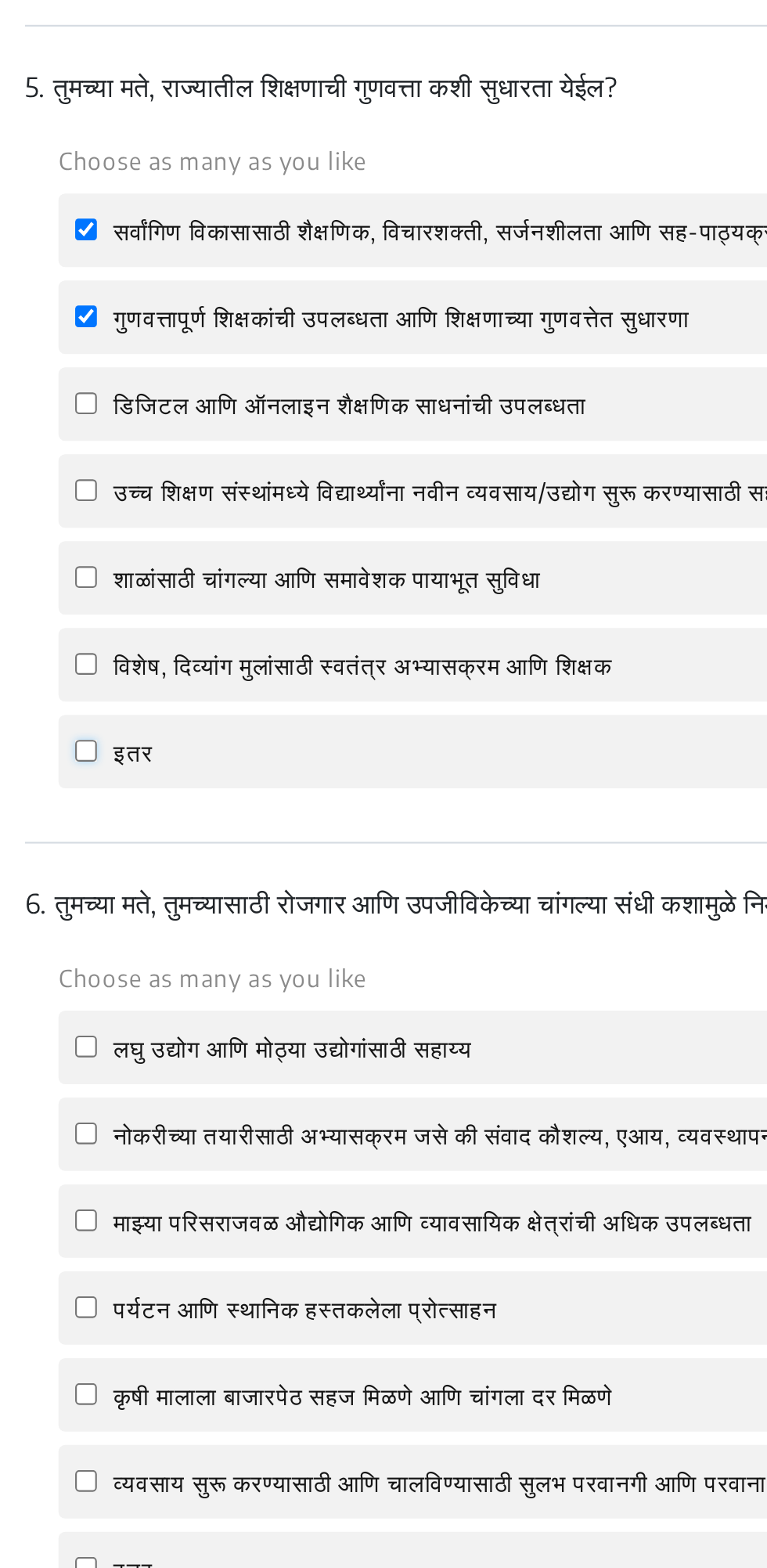 click on "इतर" 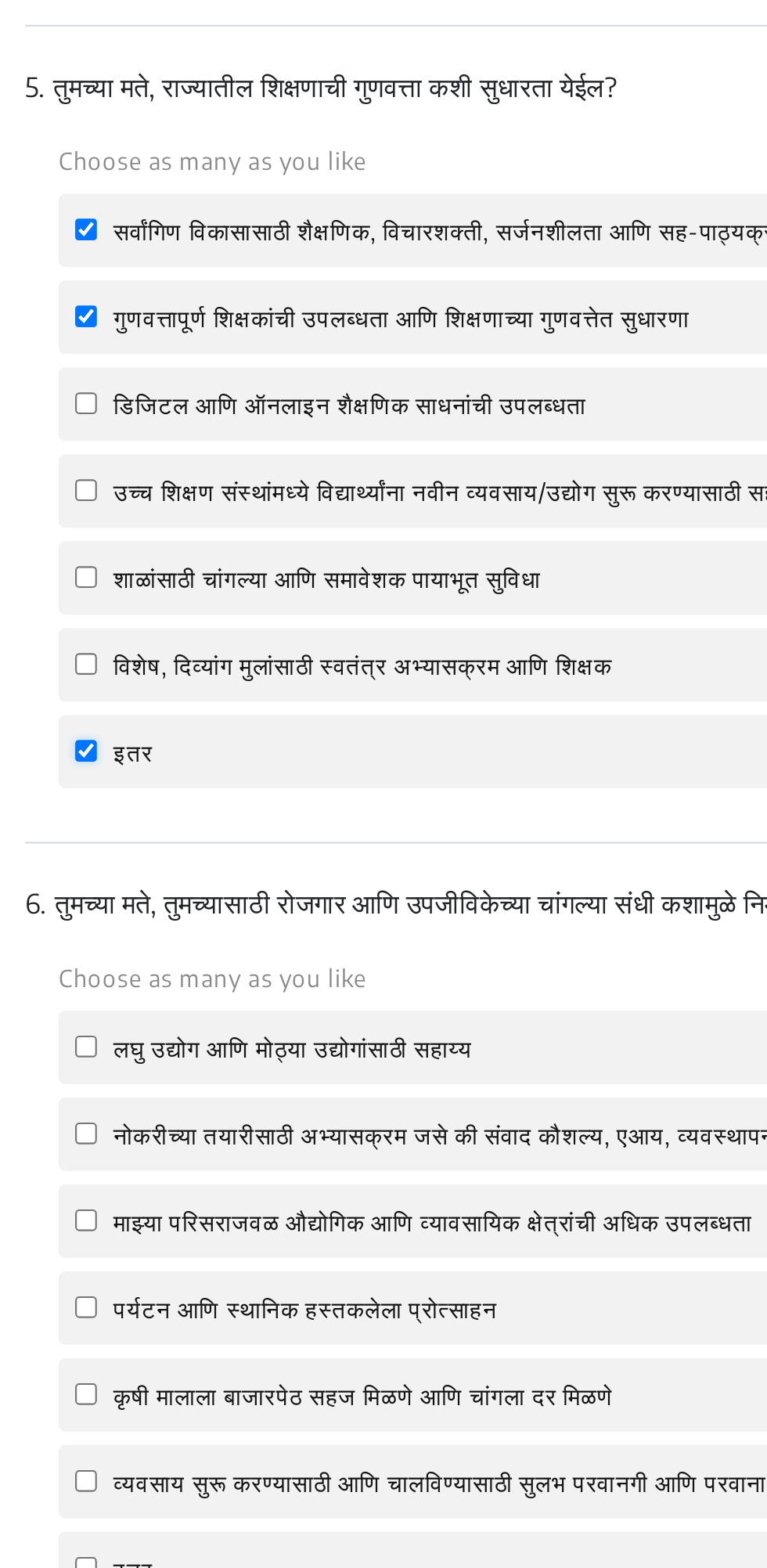 checkbox on "true" 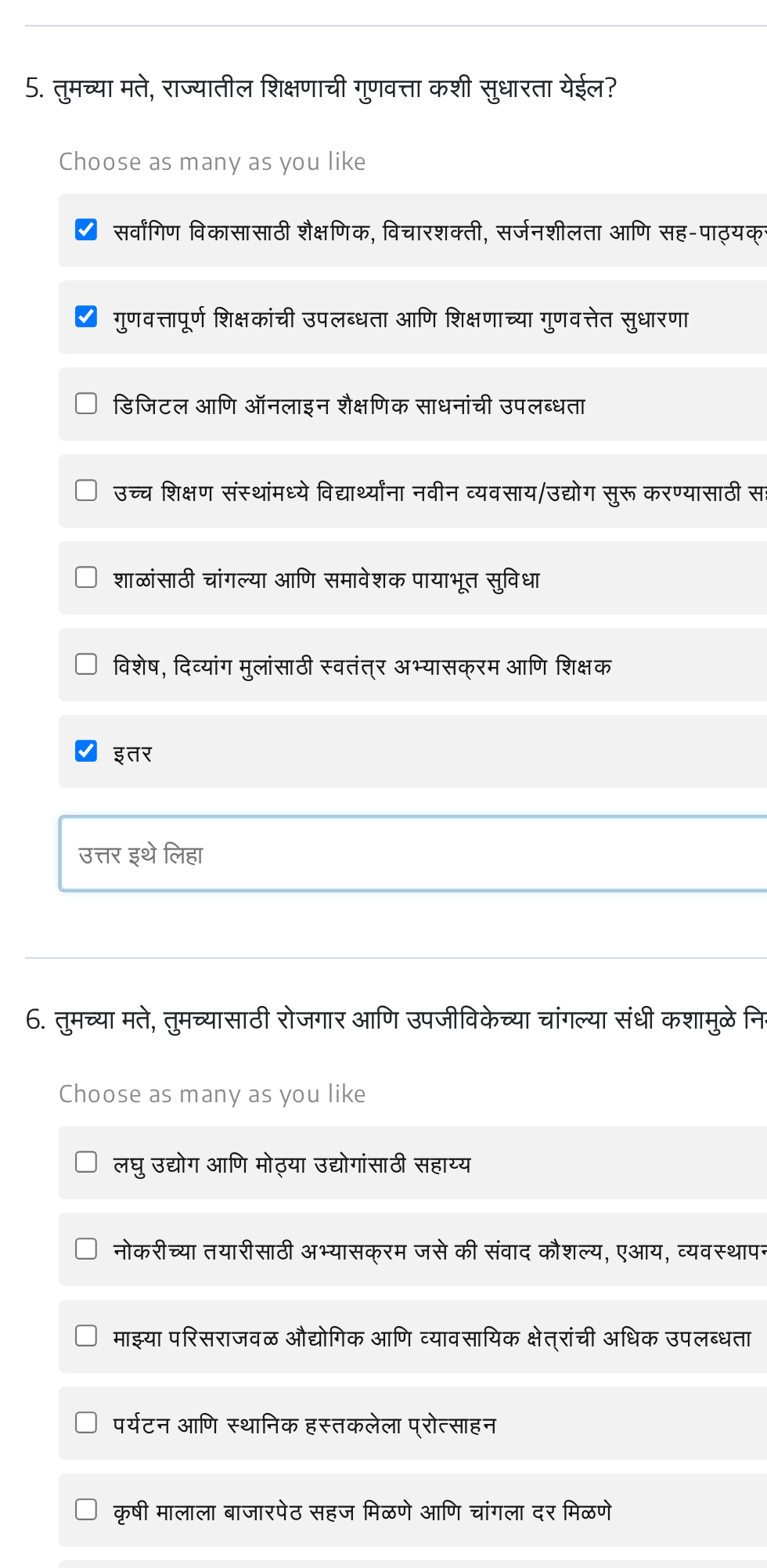 click 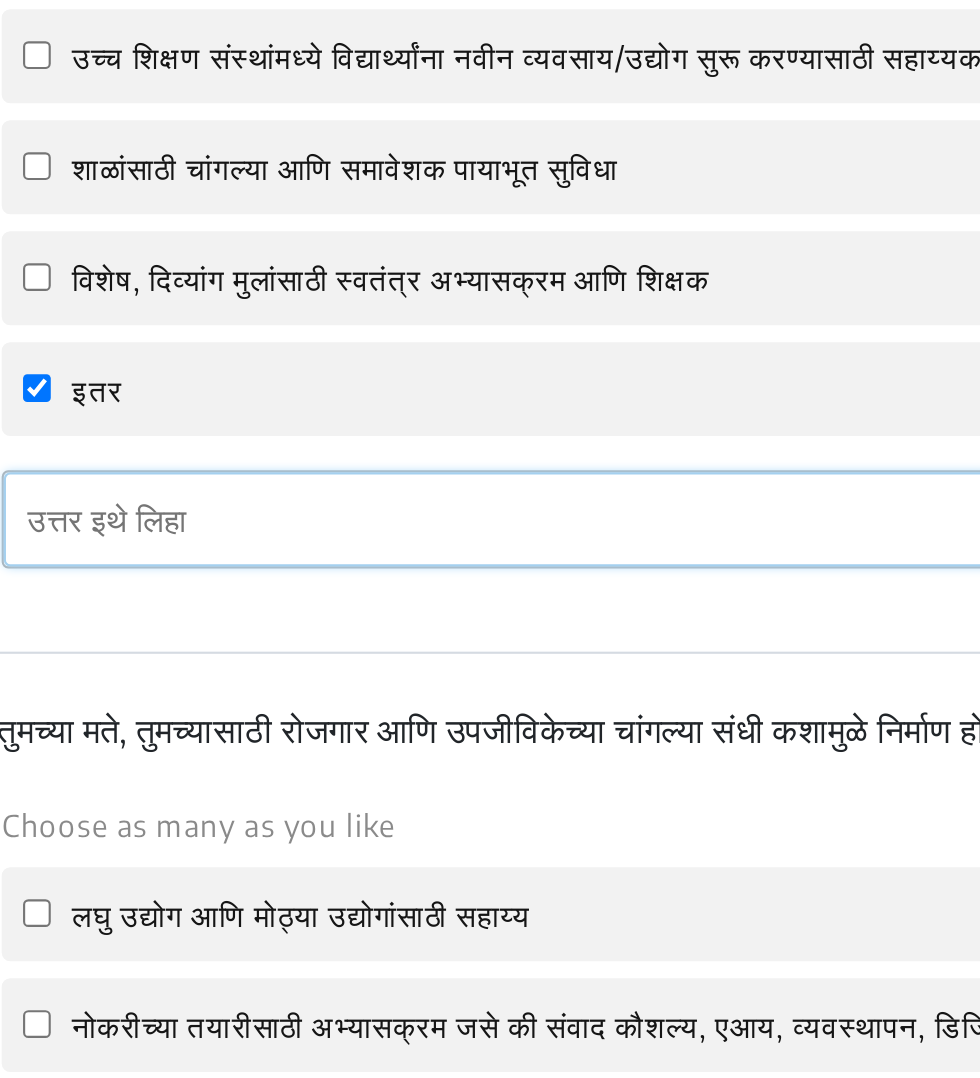 scroll, scrollTop: 2270, scrollLeft: 0, axis: vertical 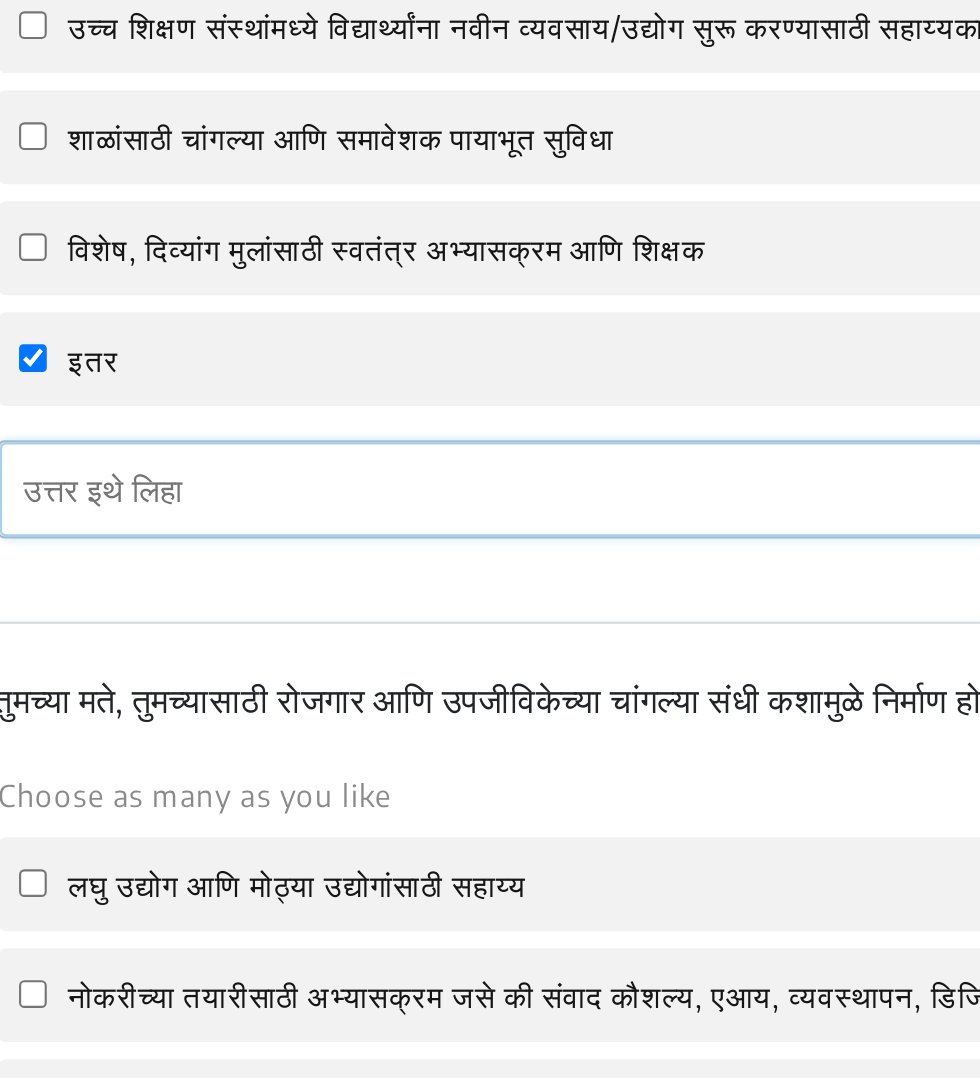 type on "क" 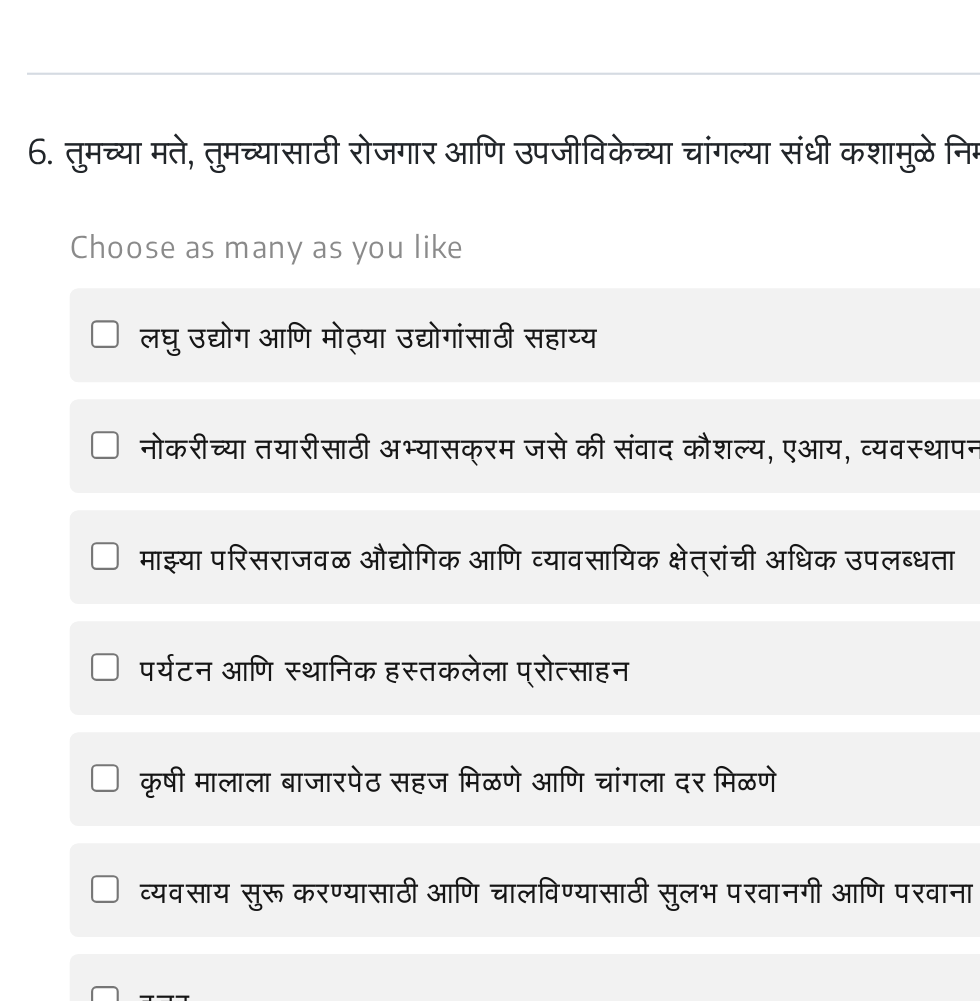 scroll, scrollTop: 2849, scrollLeft: 0, axis: vertical 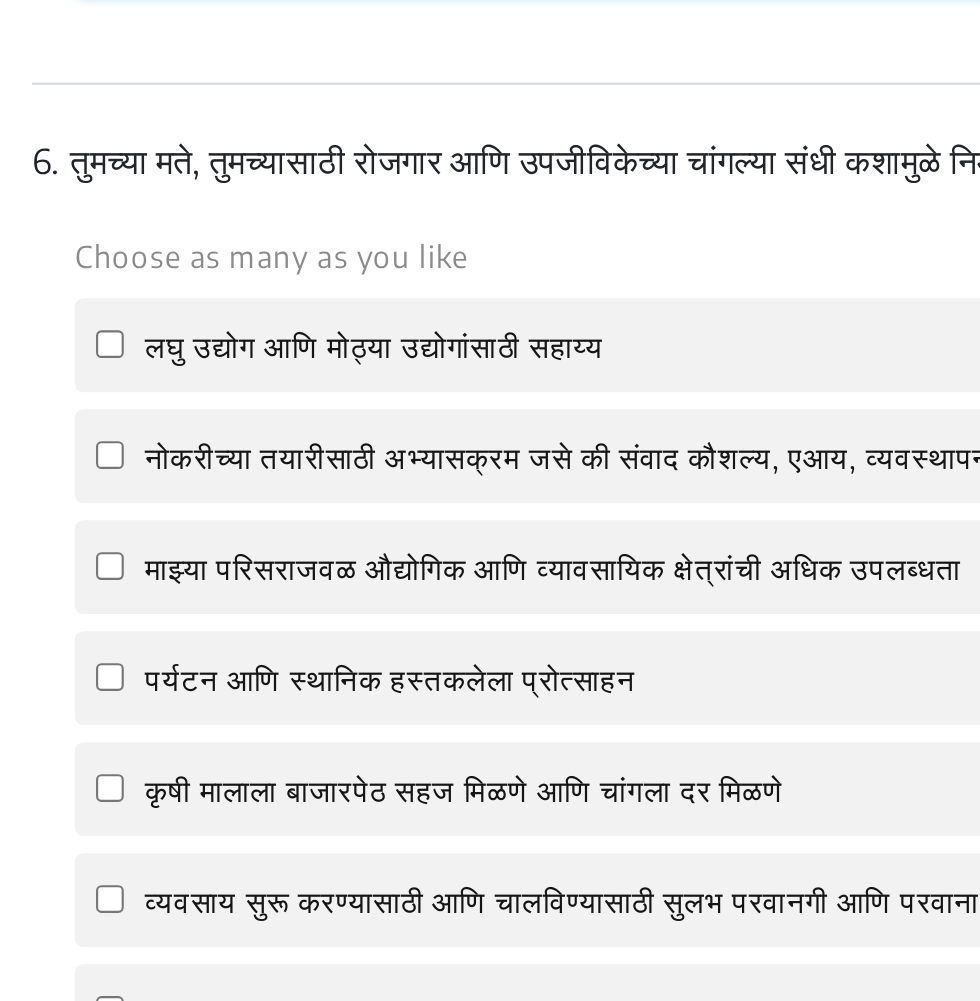 type on "शिक्षकांवरील कमीत कमी अशैक्षणिक कामे" 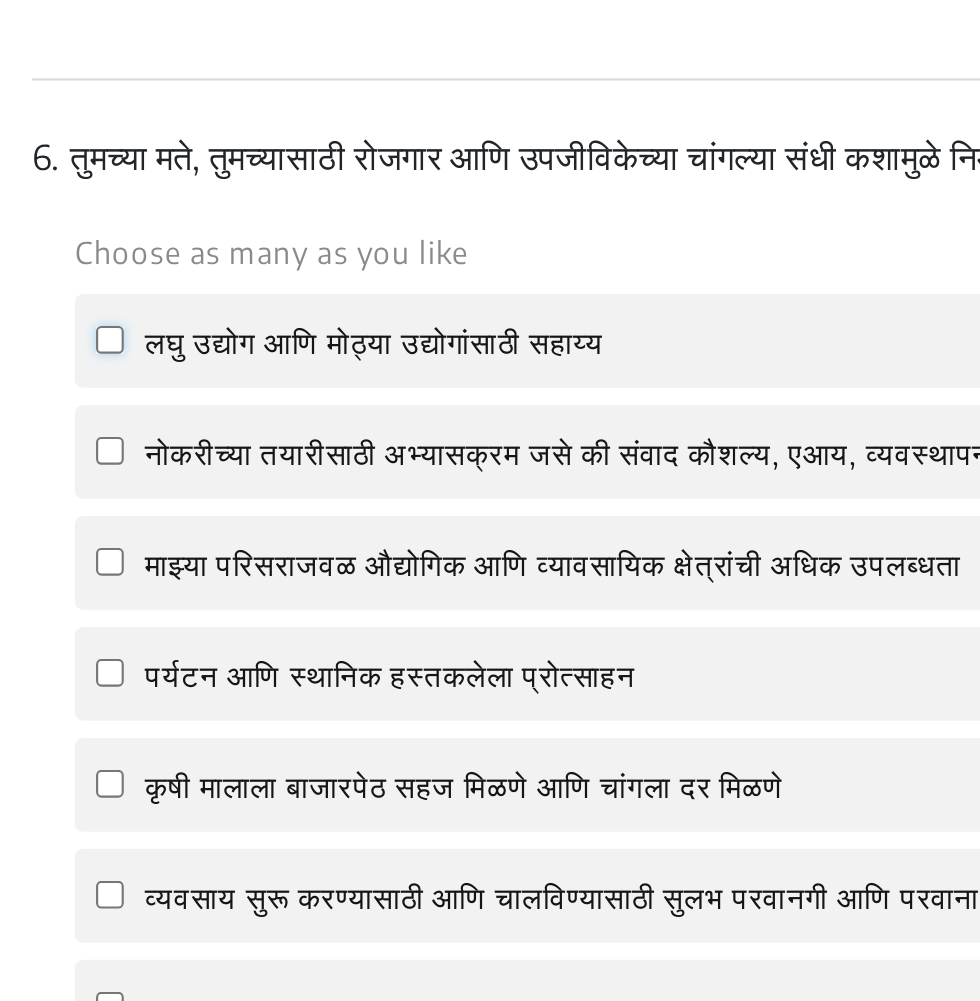 click on "लघु उद्योग आणि  मोठ्या उद्योगांसाठी सहाय्य" 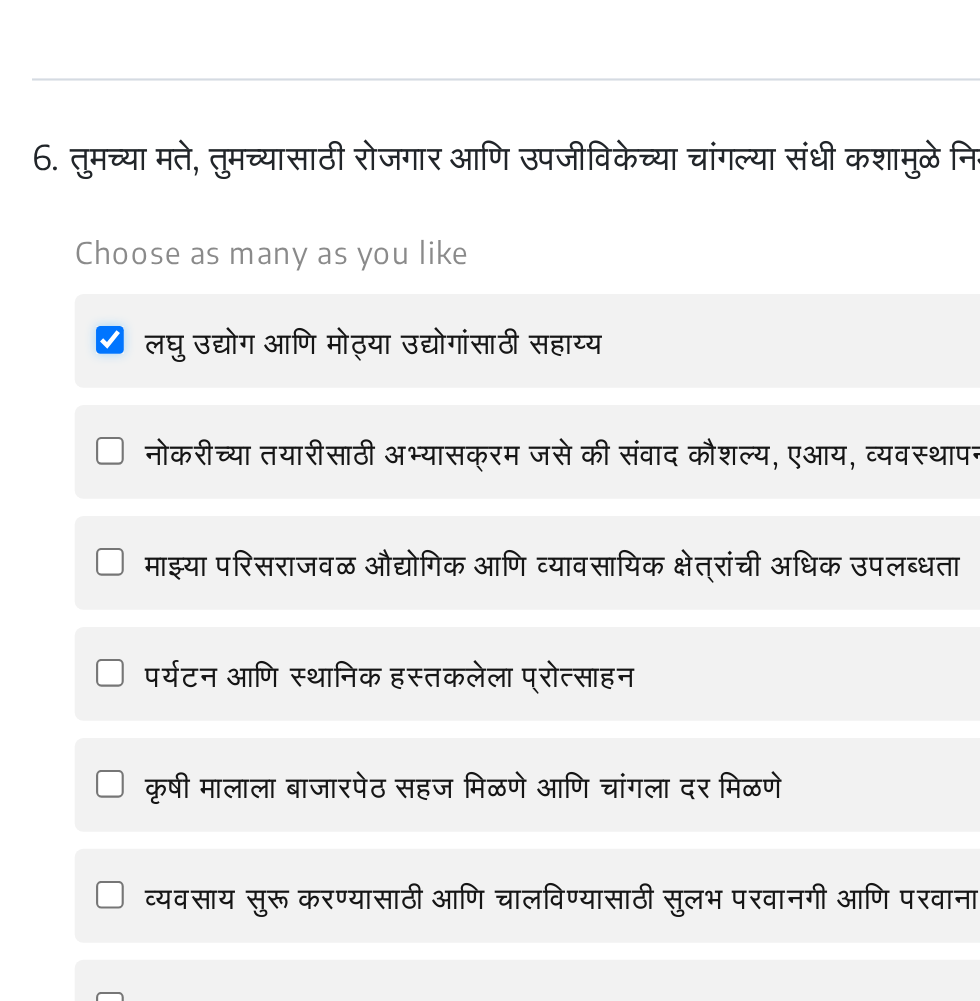 checkbox on "true" 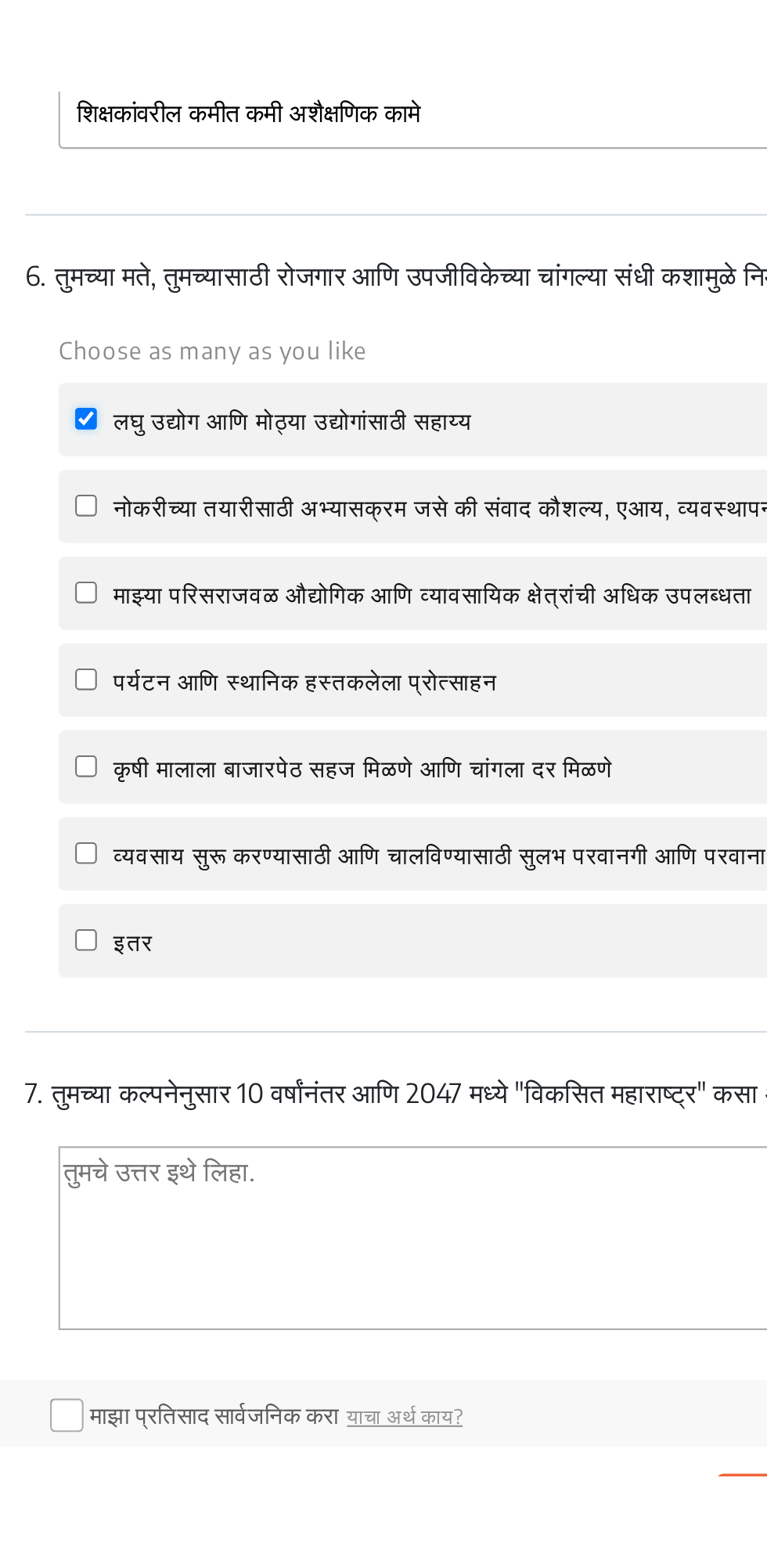 scroll, scrollTop: 2229, scrollLeft: 0, axis: vertical 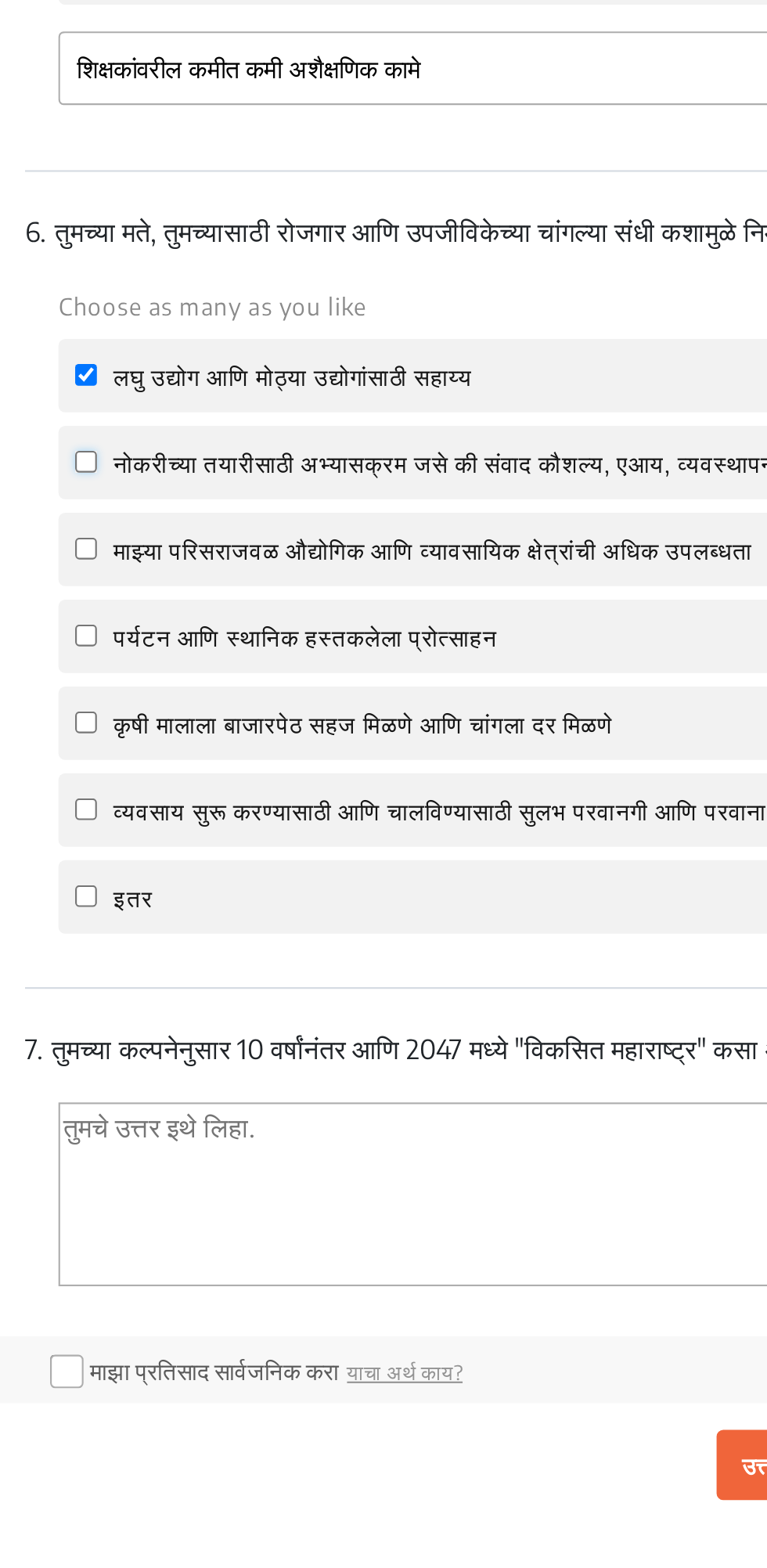 click on "नोकरीच्या तयारीसाठी अभ्यासक्रम जसे की संवाद कौशल्य, एआय, व्यवस्थापन, डिजिटल कौशल्ये इ." 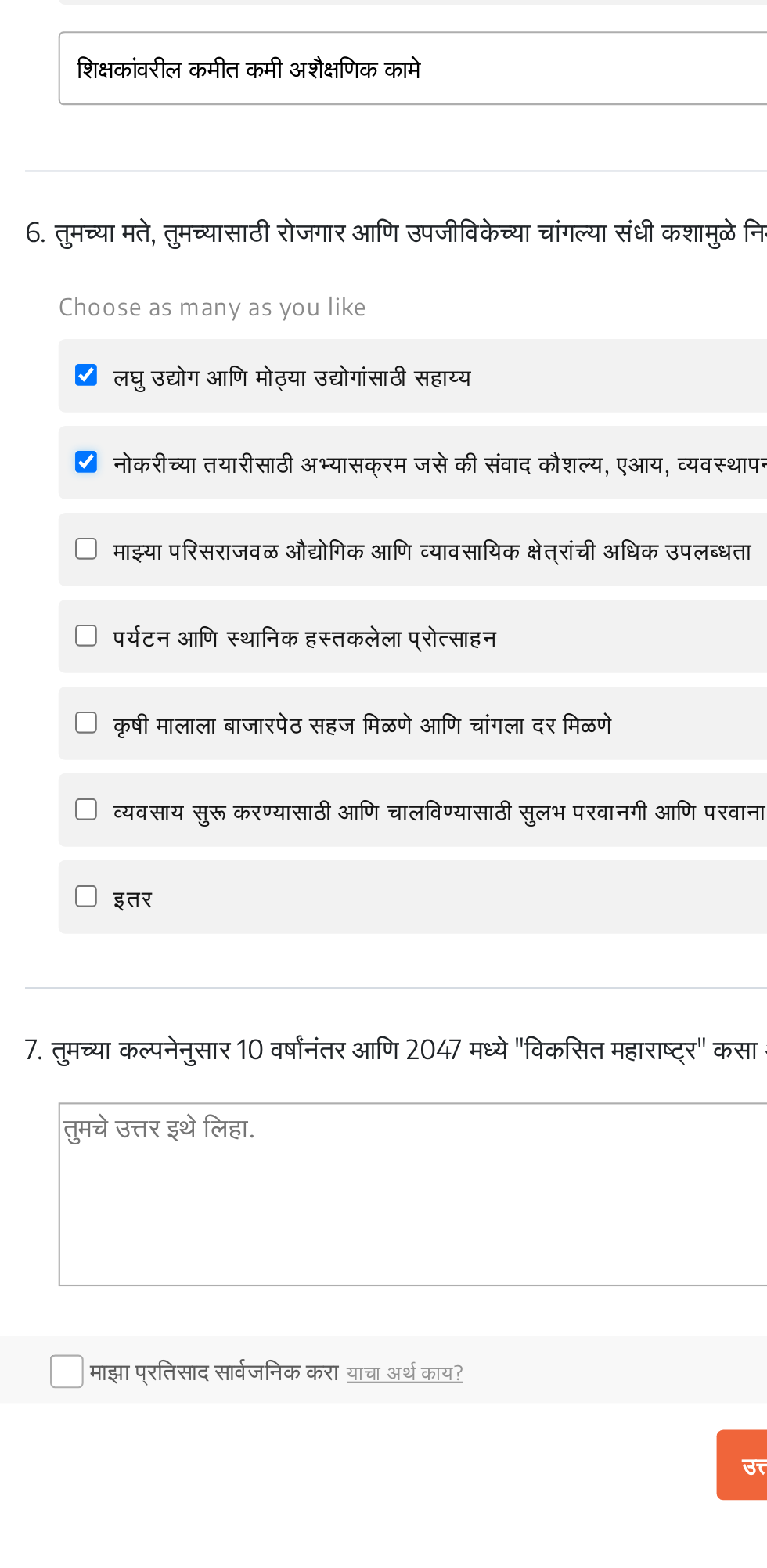 checkbox on "true" 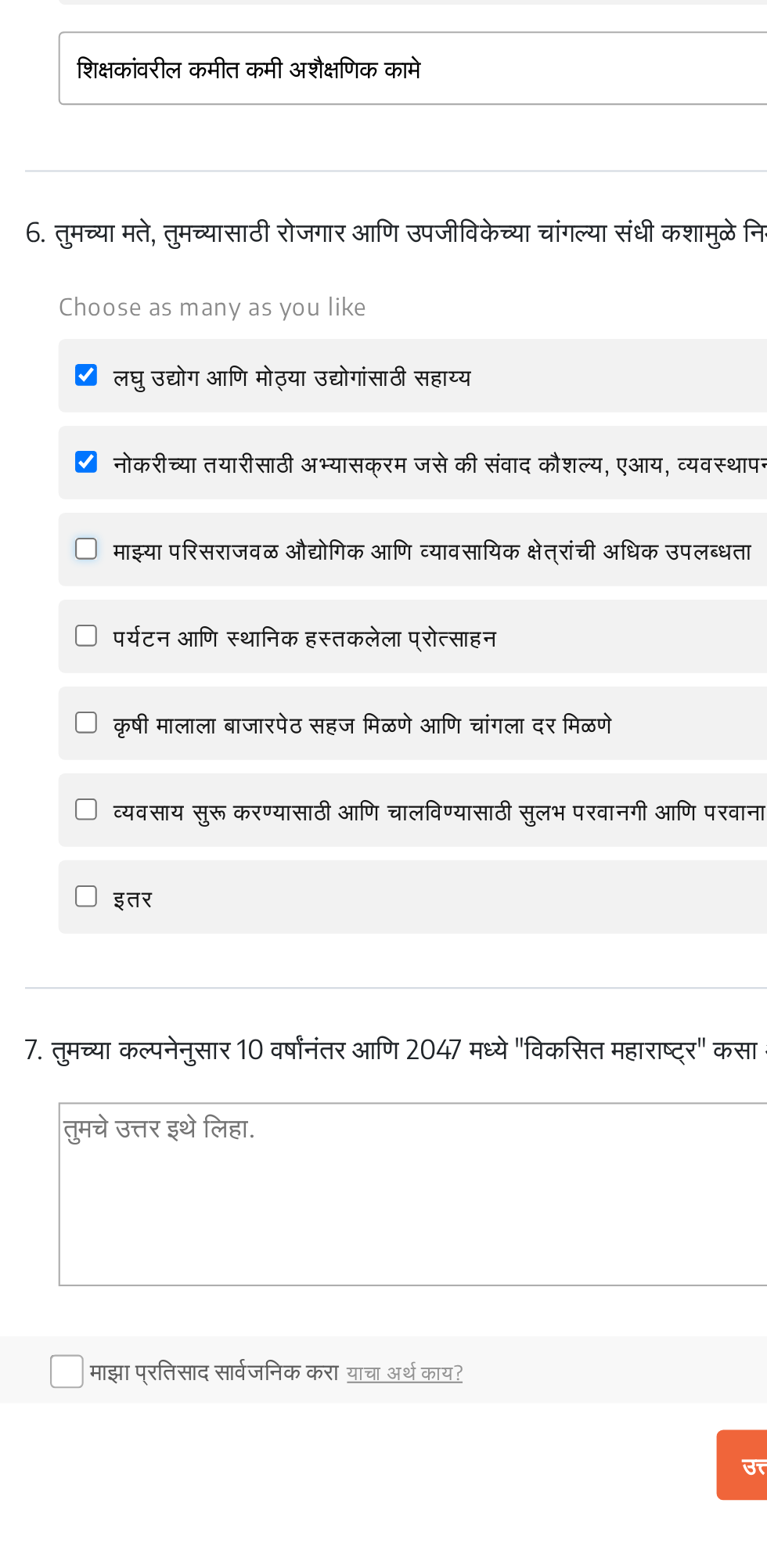 click on "माझ्या परिसराजवळ  औद्योगिक आणि व्यावसायिक क्षेत्रांची अधिक उपलब्धता" 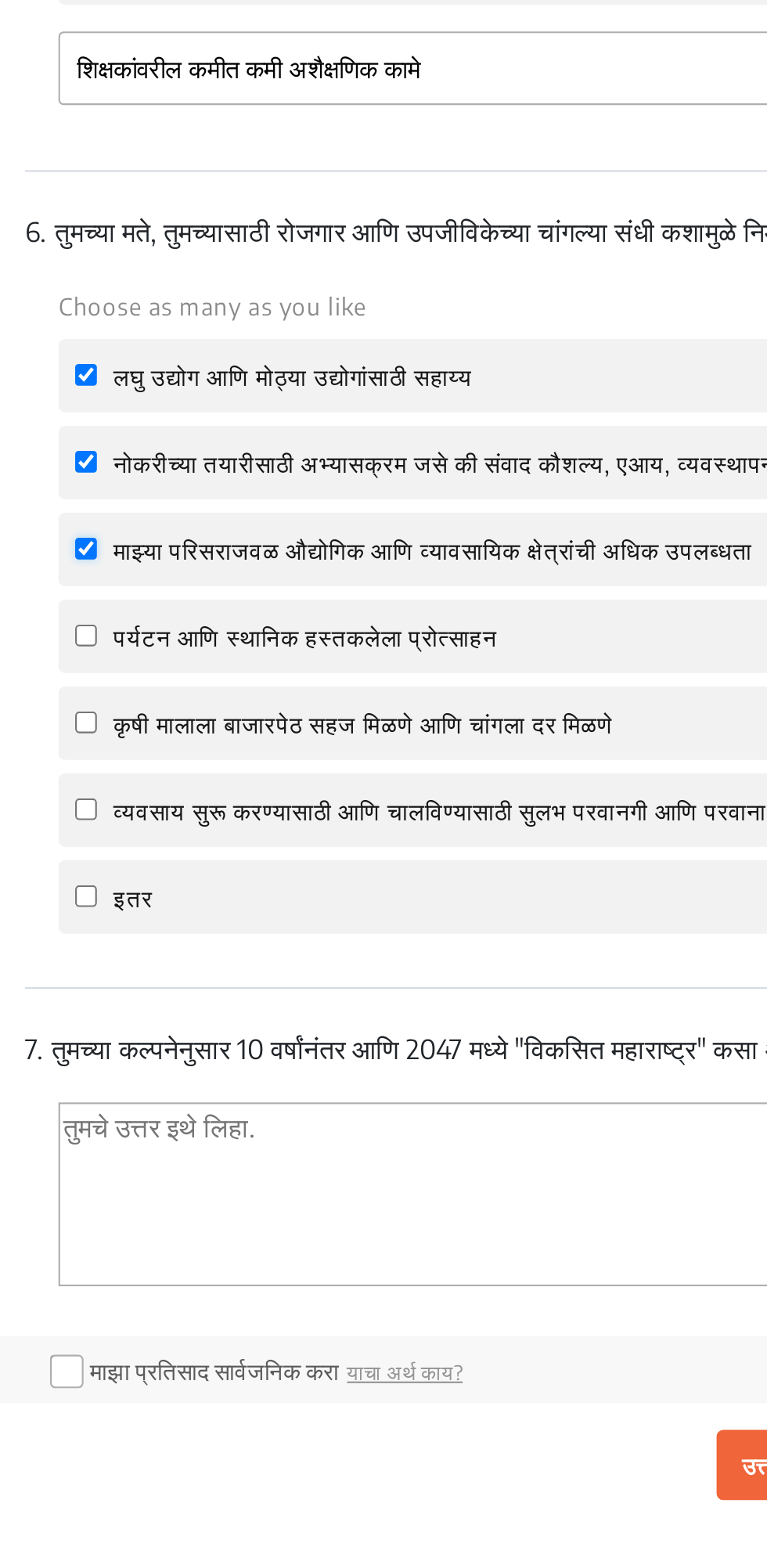 checkbox on "true" 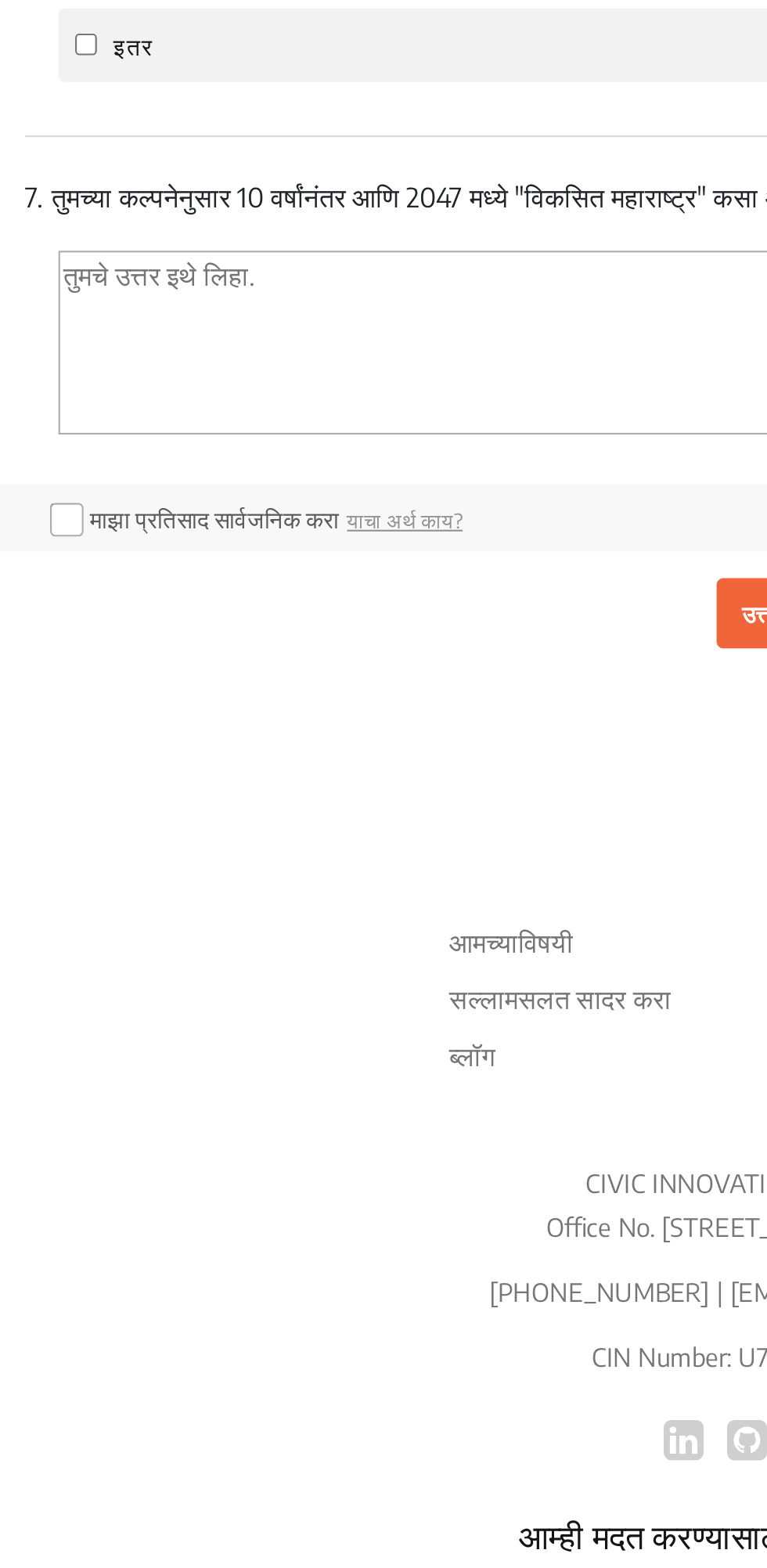 scroll, scrollTop: 2230, scrollLeft: 0, axis: vertical 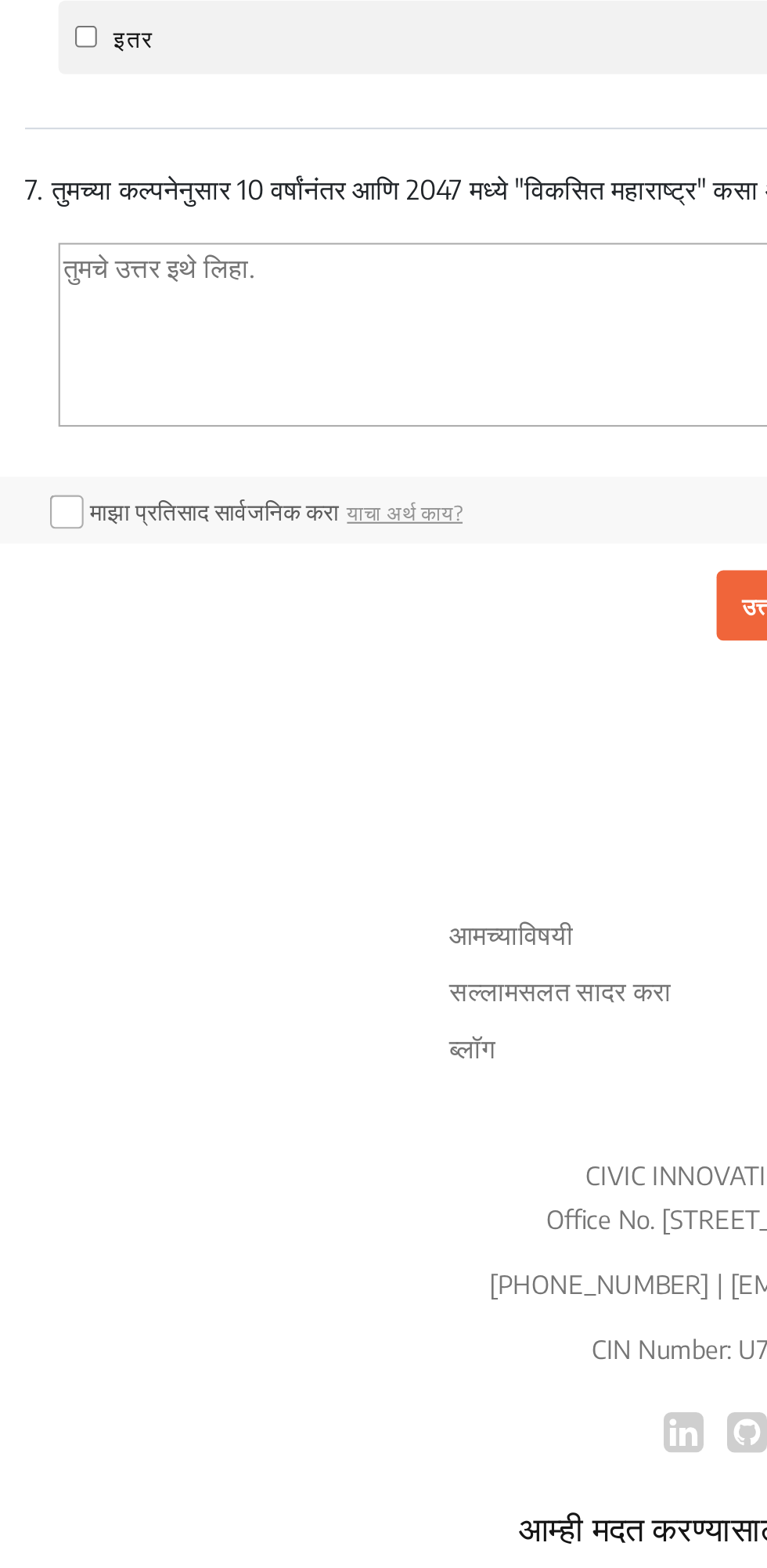 click at bounding box center [384, 736] 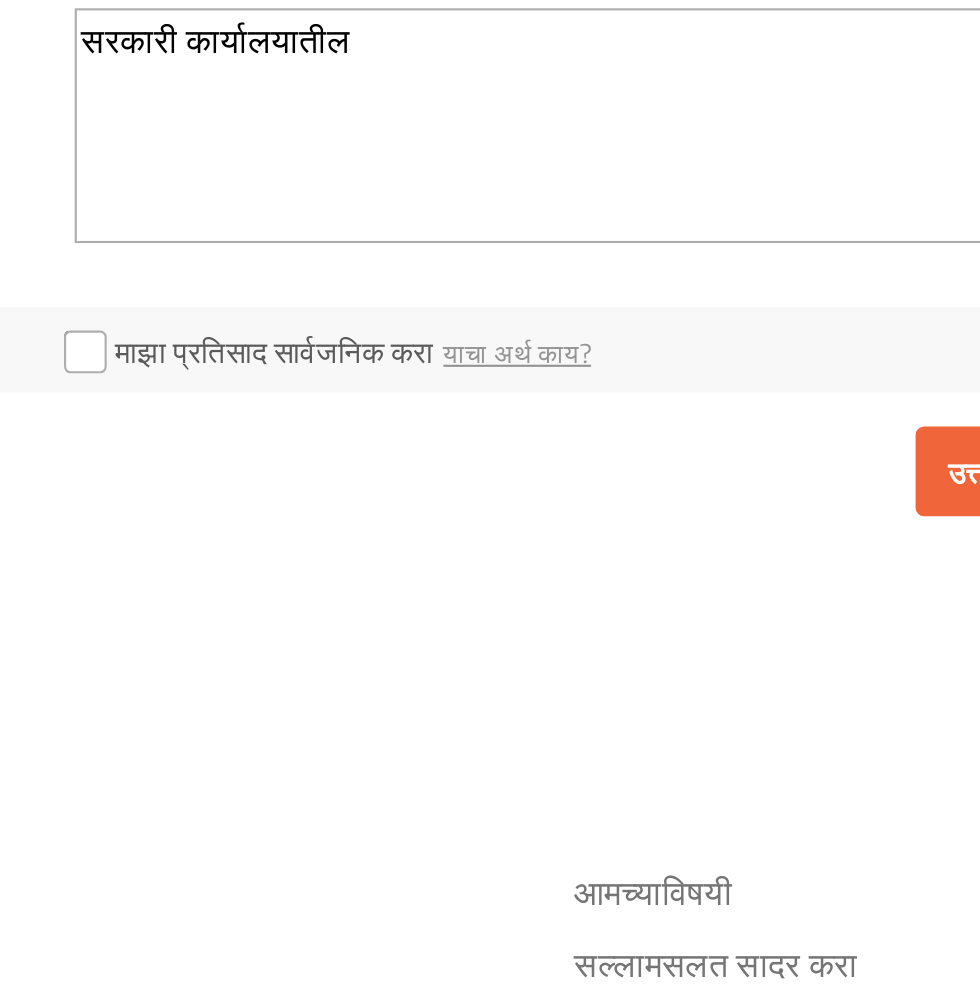 scroll, scrollTop: 3199, scrollLeft: 0, axis: vertical 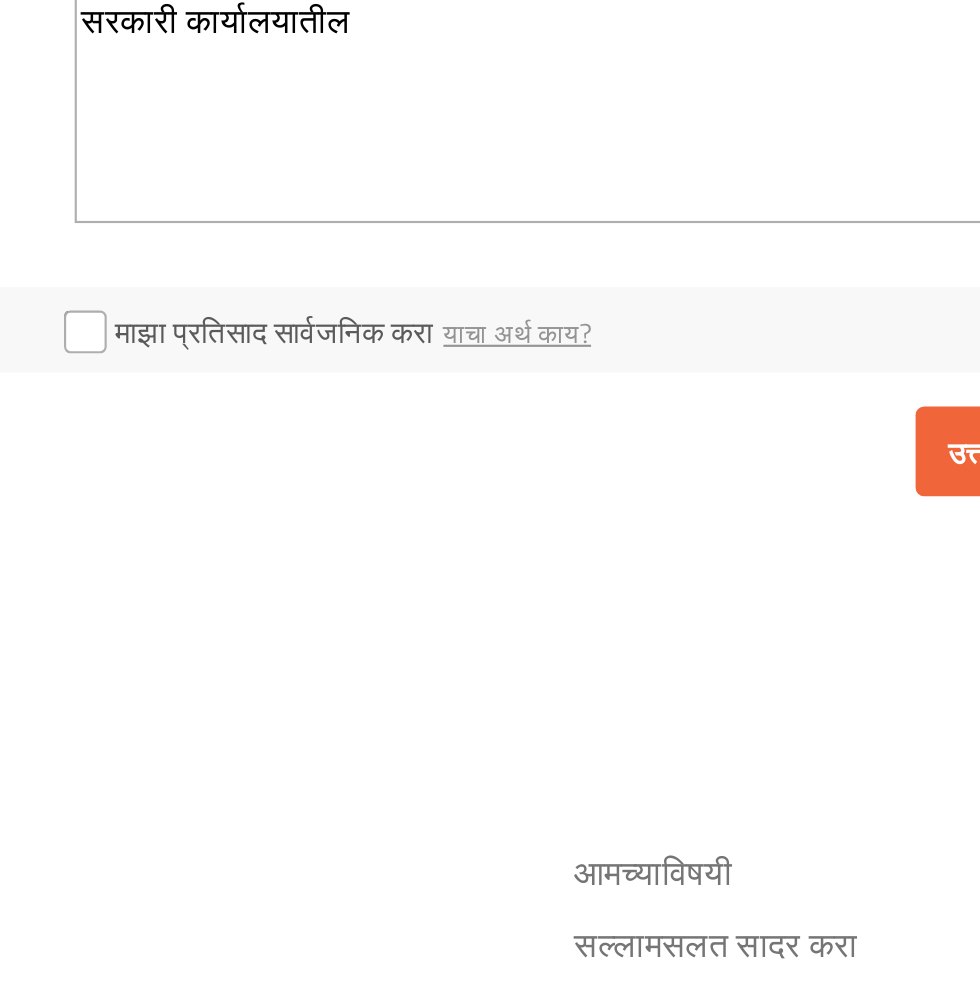 type on "सरकारी कार्यालयातील" 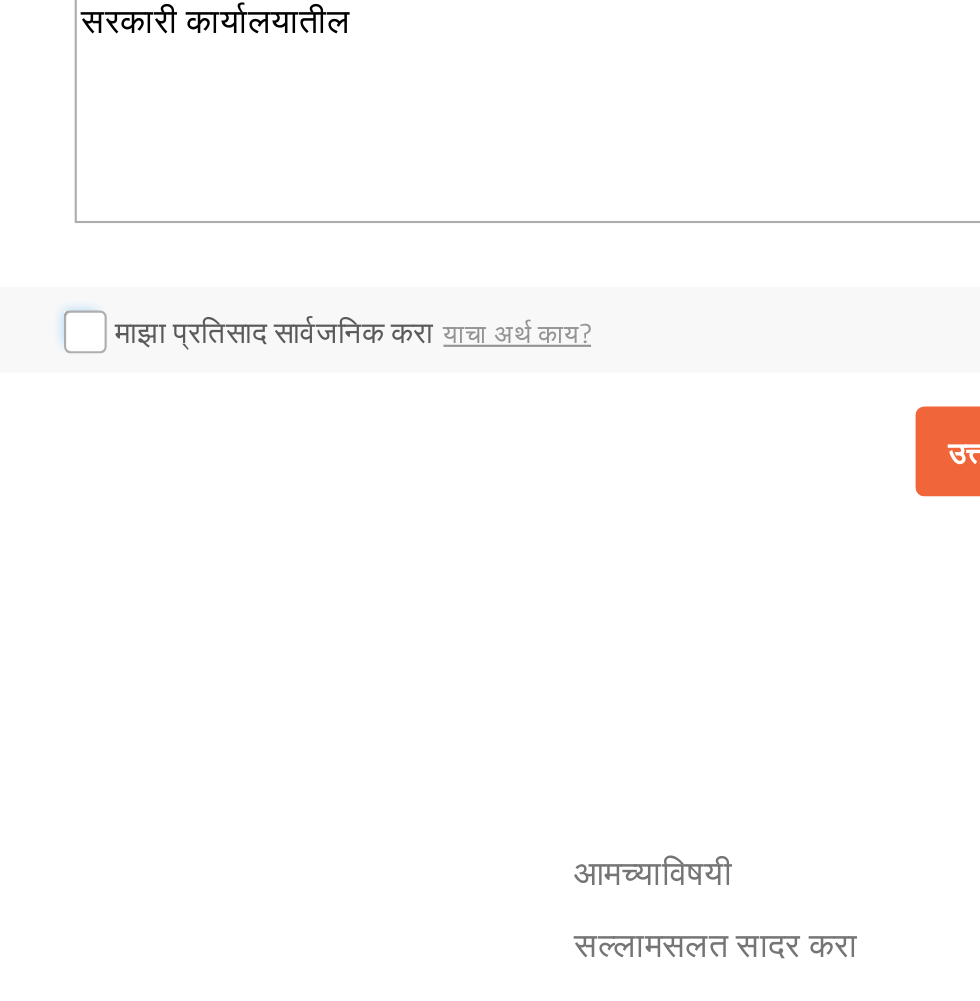 click 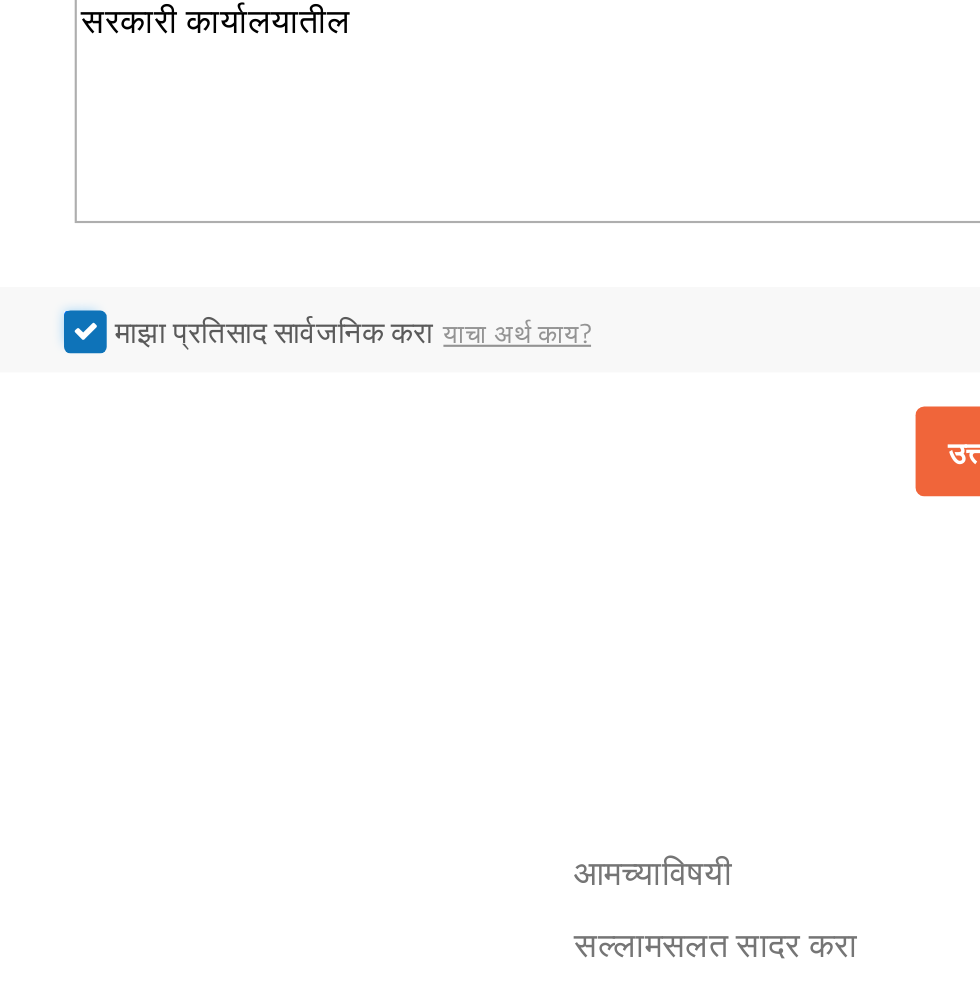 scroll, scrollTop: 3085, scrollLeft: 0, axis: vertical 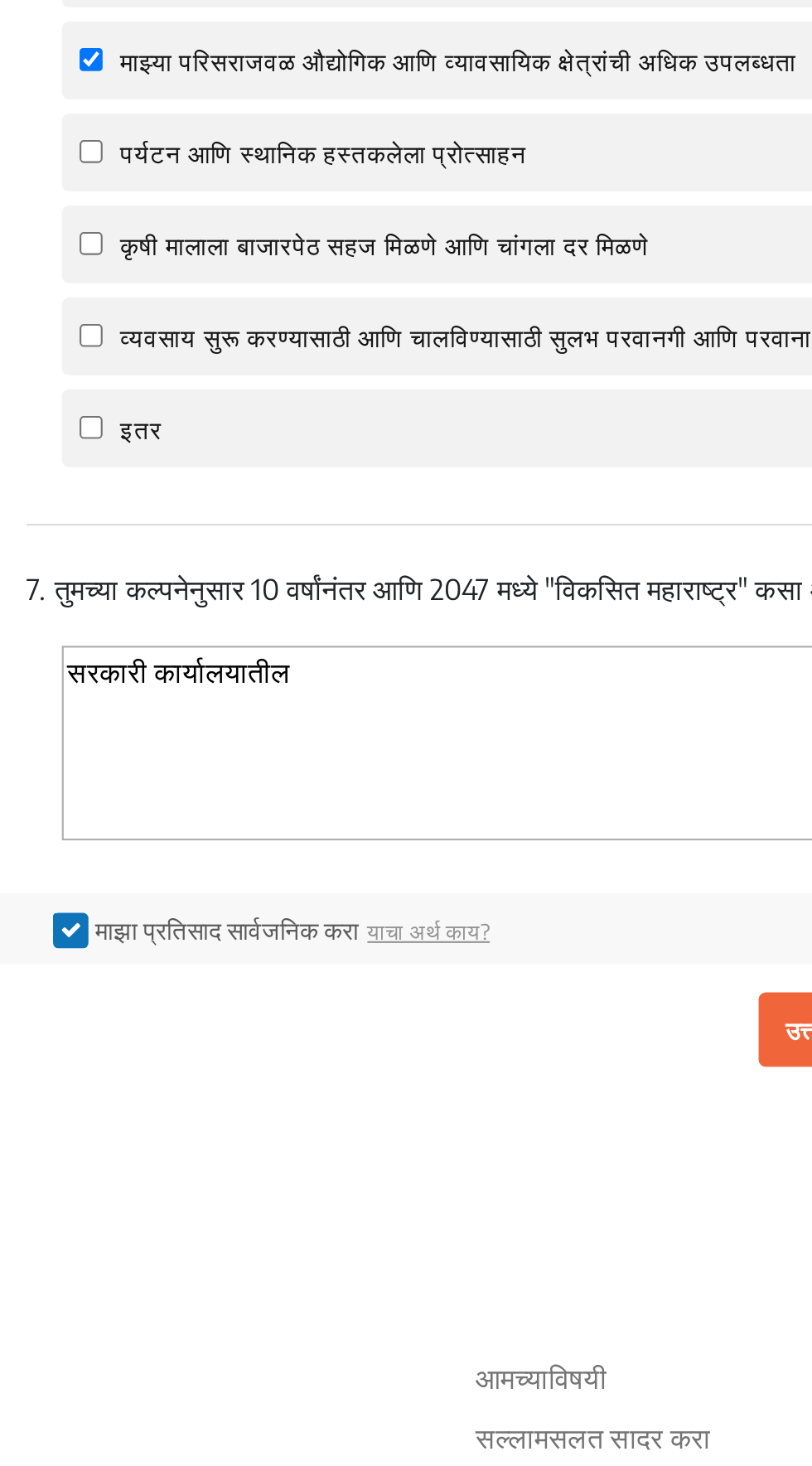 click on "सरकारी कार्यालयातील" at bounding box center [406, 585] 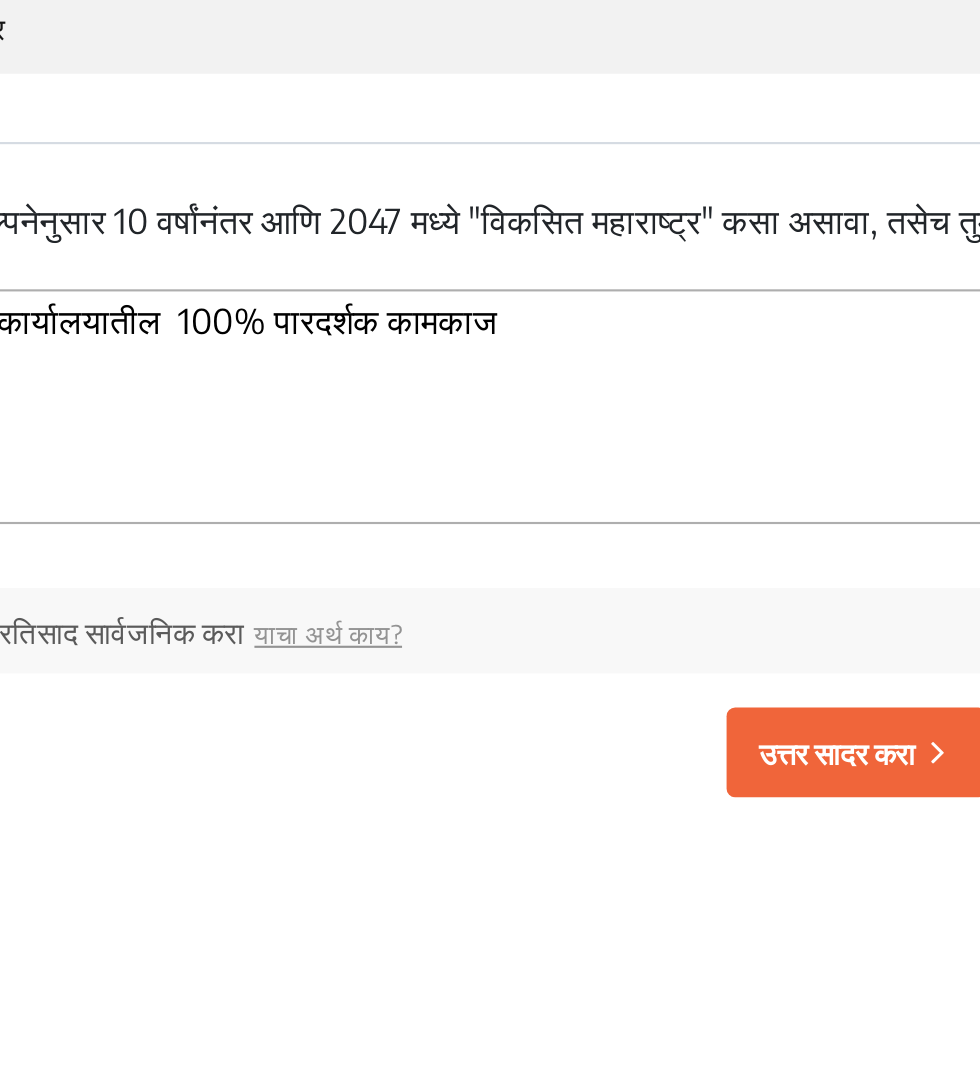 scroll, scrollTop: 3085, scrollLeft: 0, axis: vertical 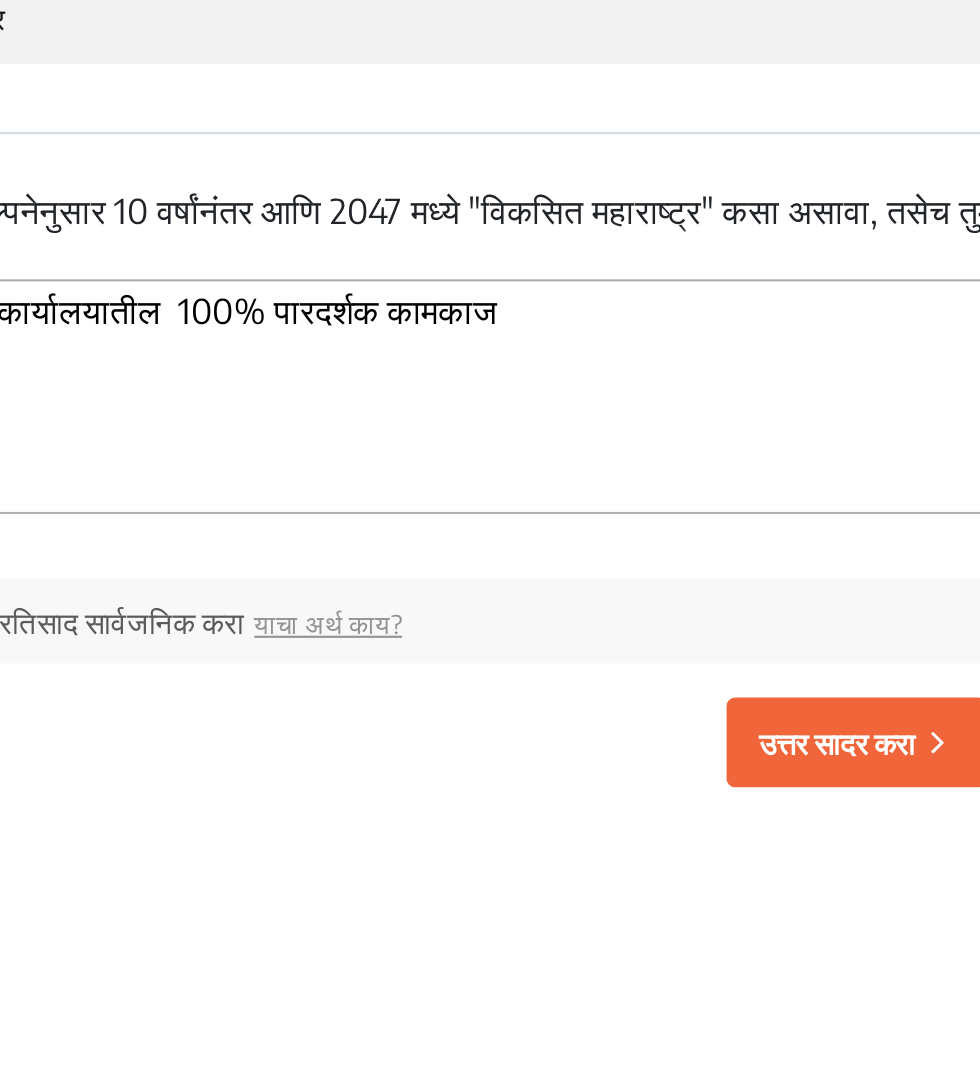 type on "सरकारी कार्यालयातील  100% पारदर्शक कामकाज" 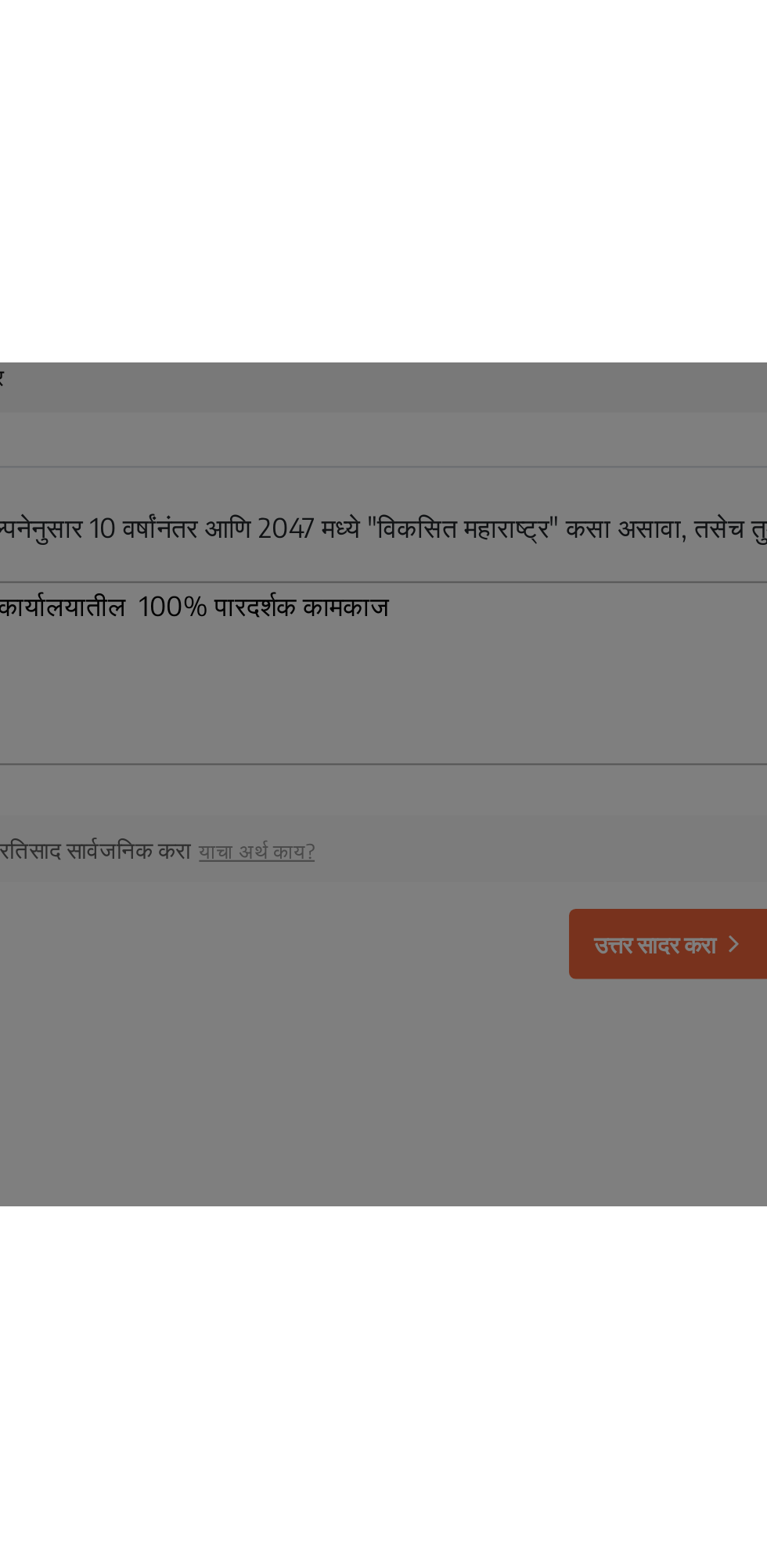 scroll, scrollTop: 2232, scrollLeft: 0, axis: vertical 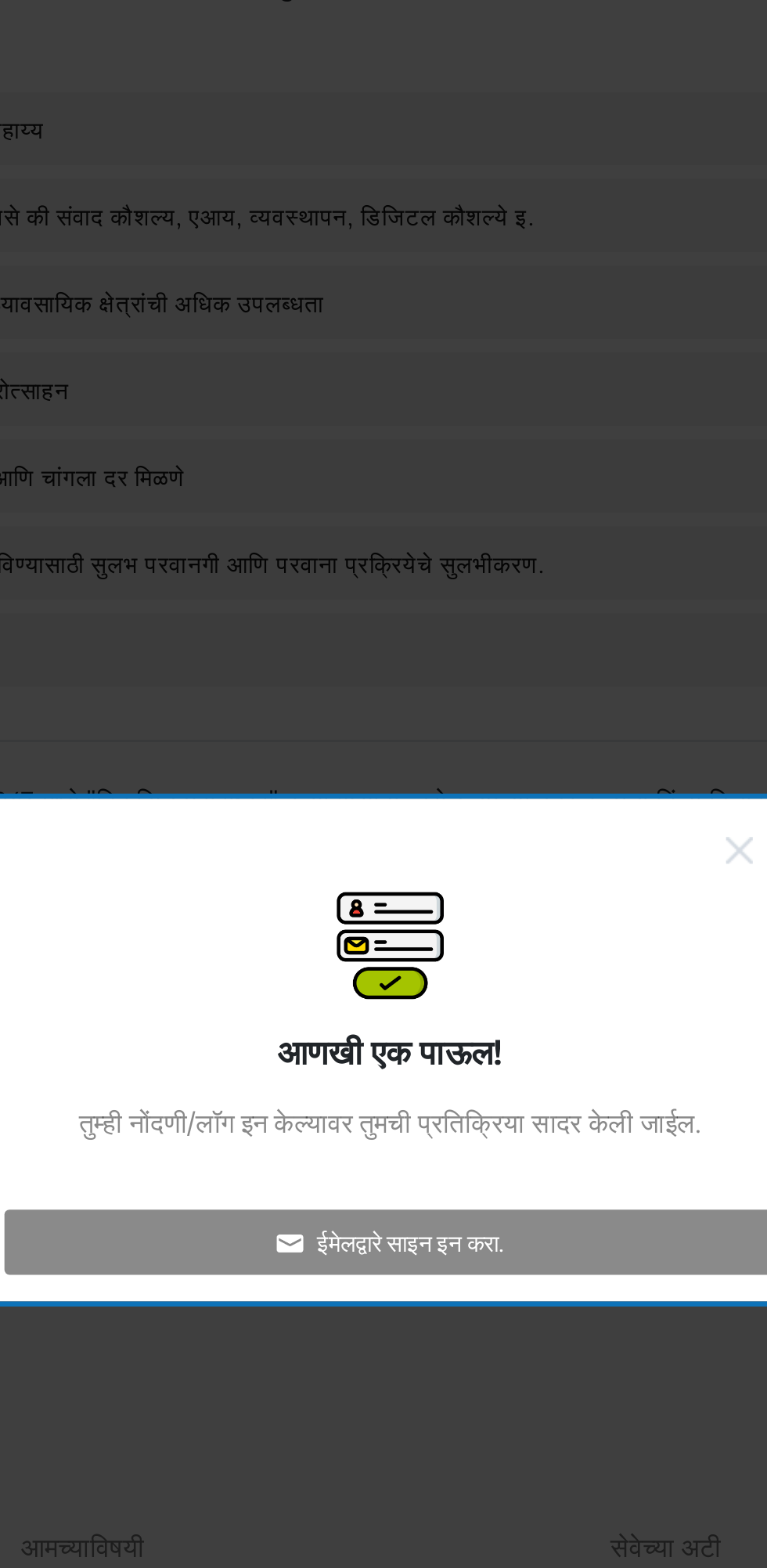 click 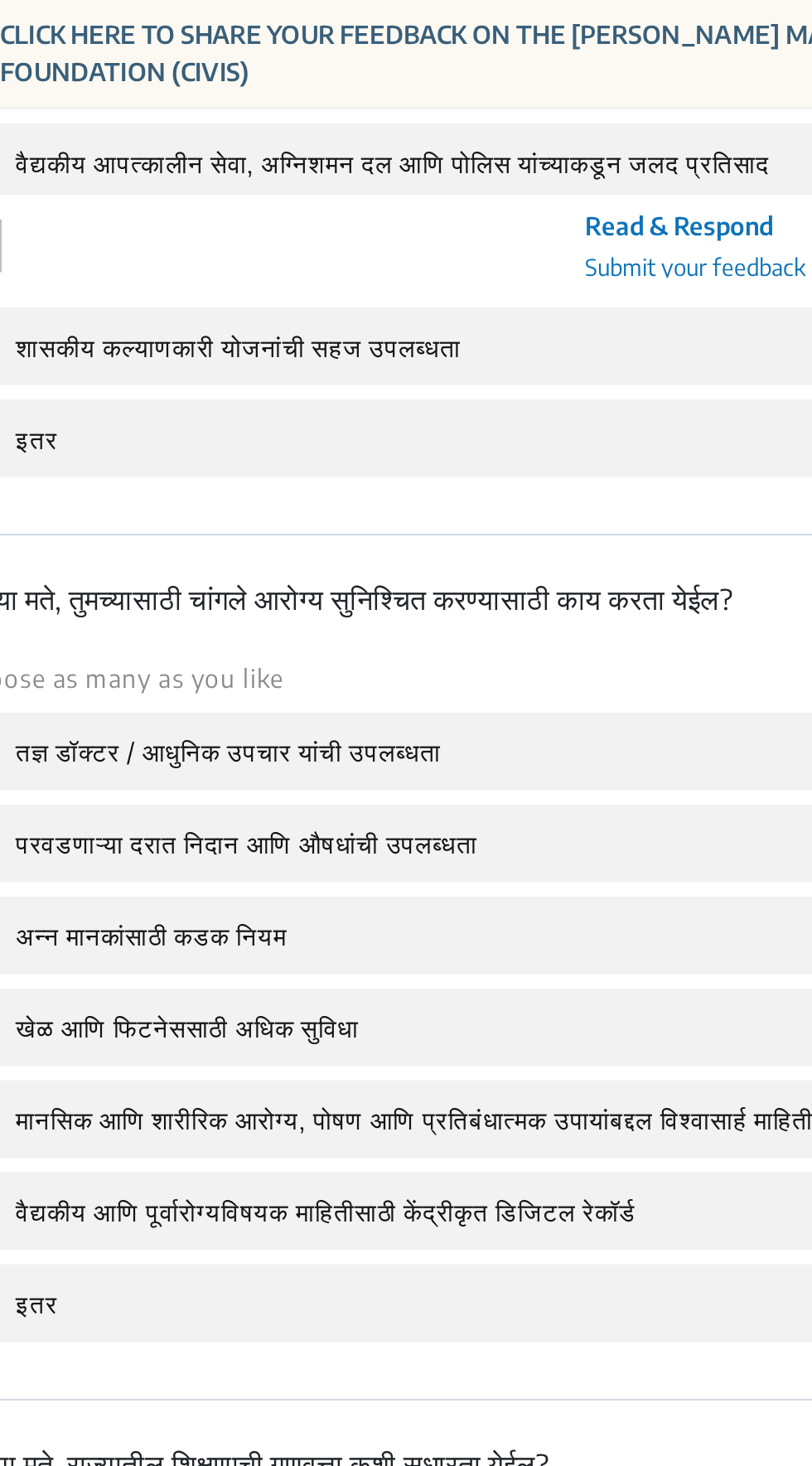 scroll, scrollTop: 1473, scrollLeft: 0, axis: vertical 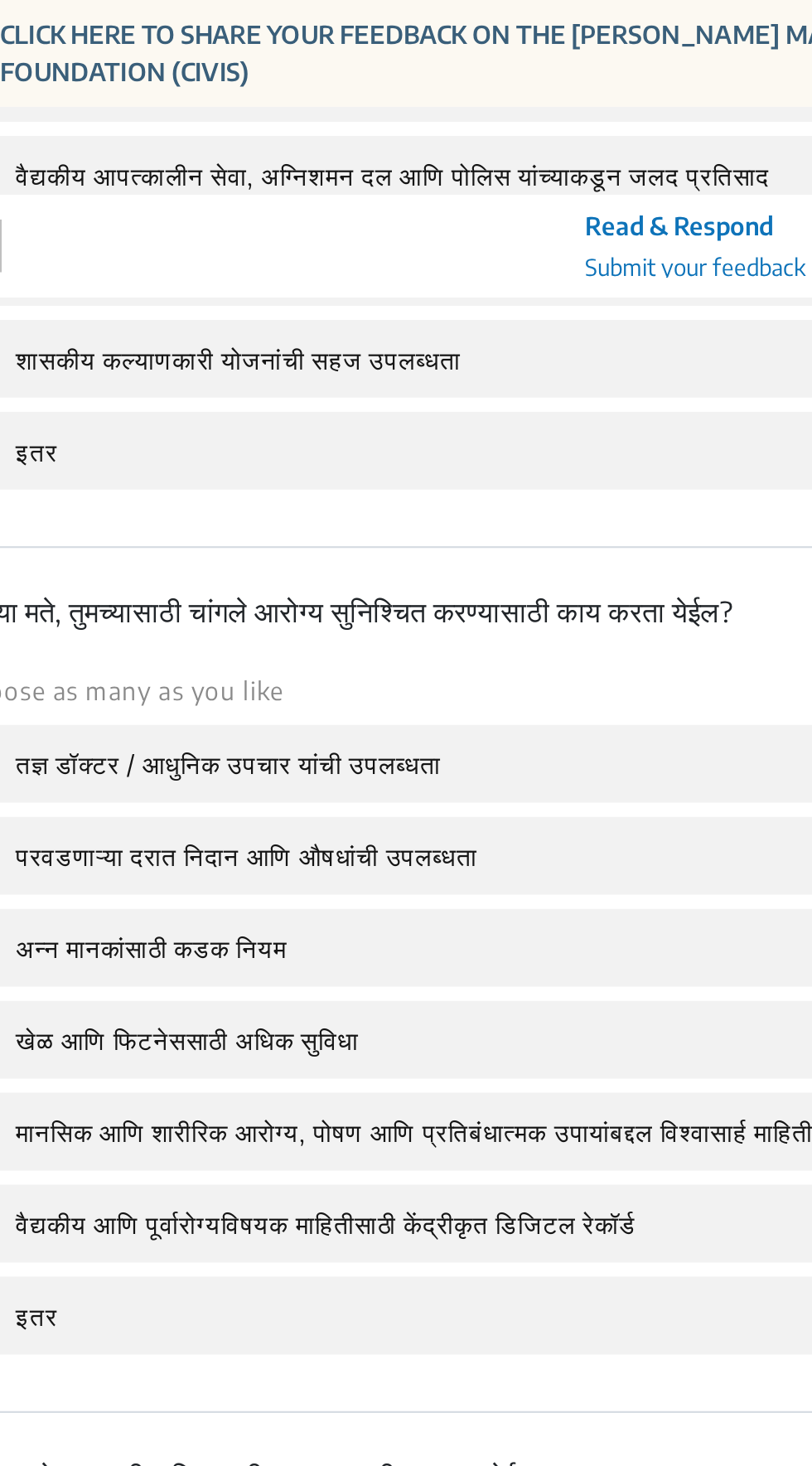 click at bounding box center [381, 114] 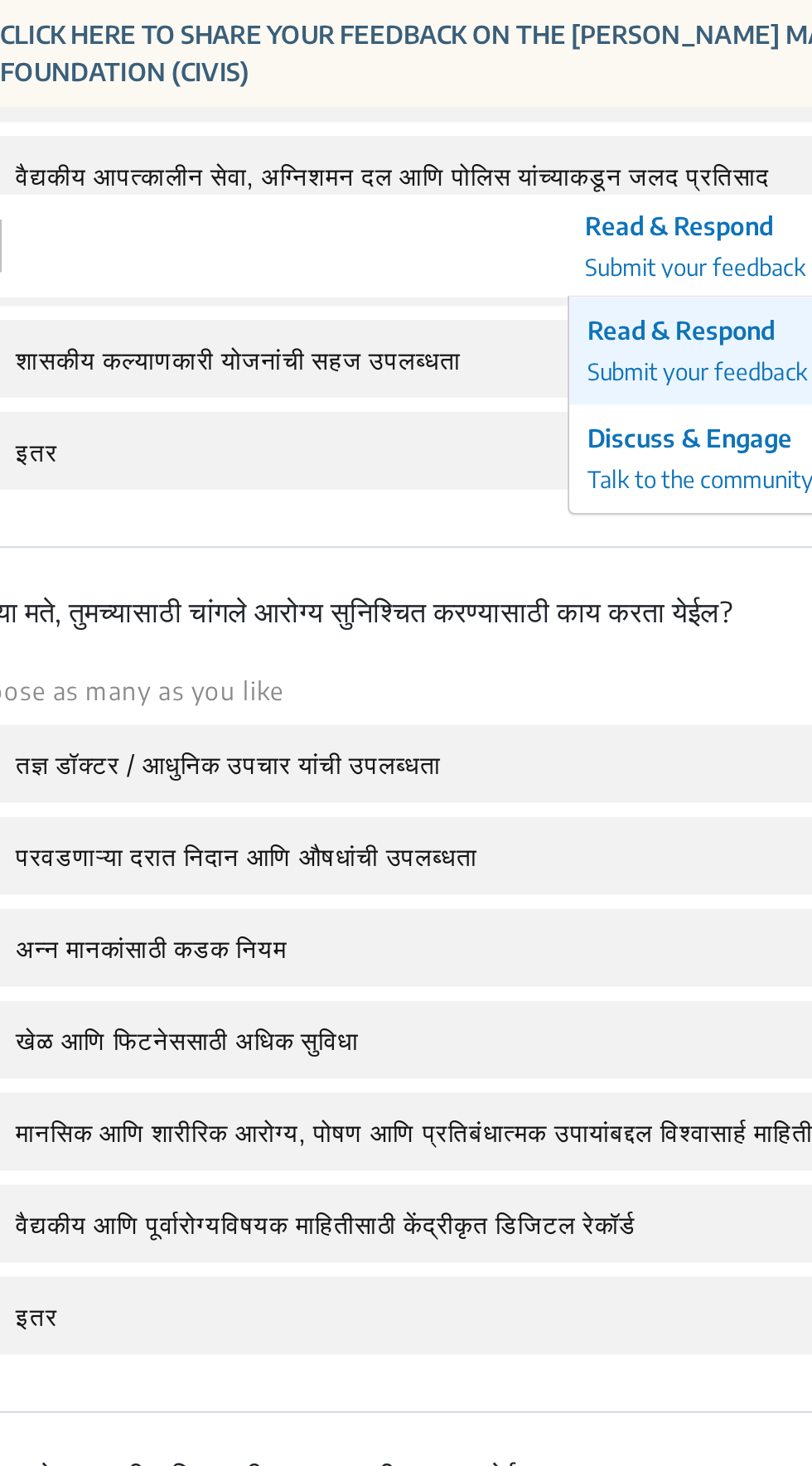 click on "Read & Respond" at bounding box center (381, 154) 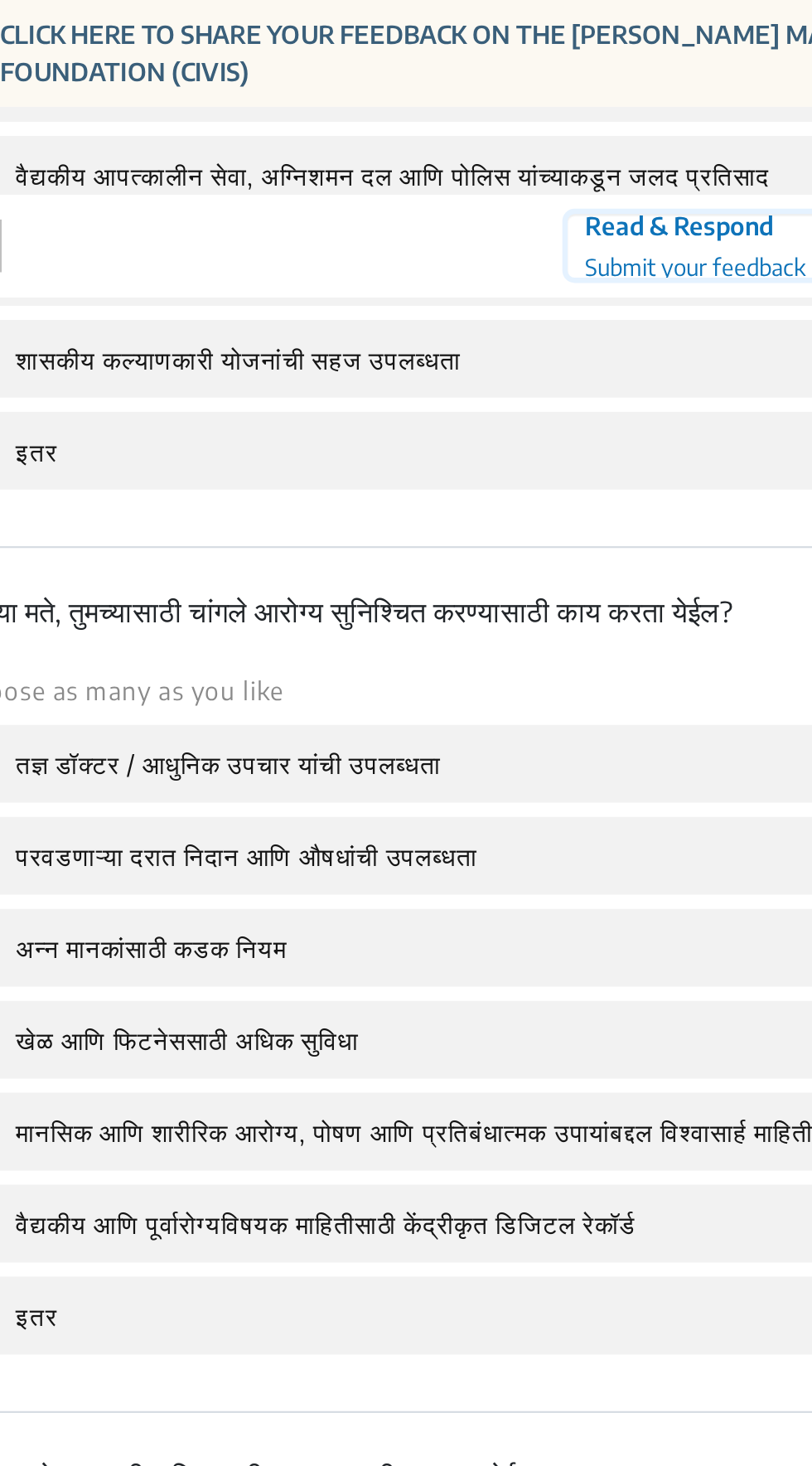 click on "वाचा आणि प्रतिसाद द्या तुमचा अभिप्राय सादर करा Read & Respond Submit your feedback लॉग इन / साइन अप नोंदणी" 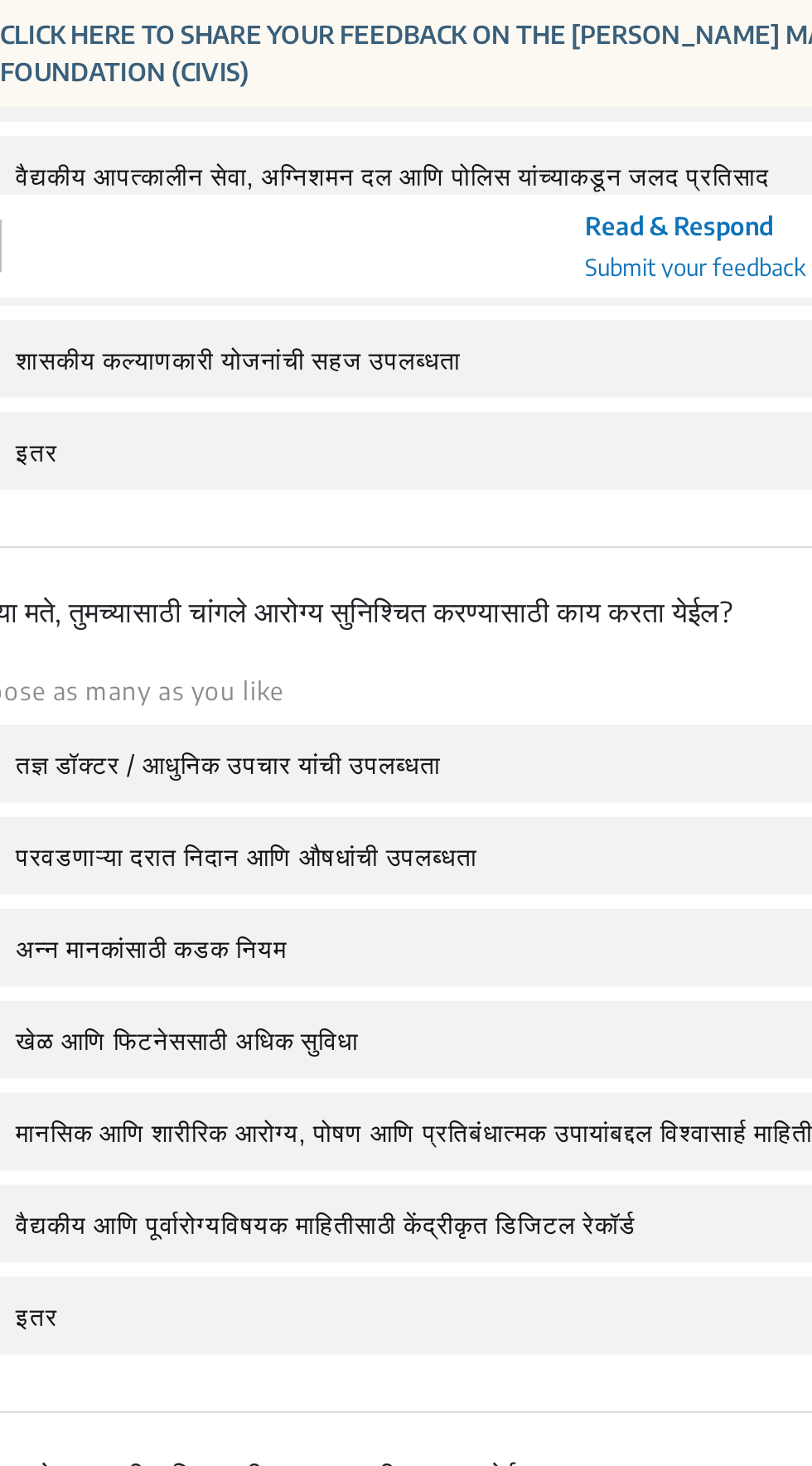 click at bounding box center (381, 114) 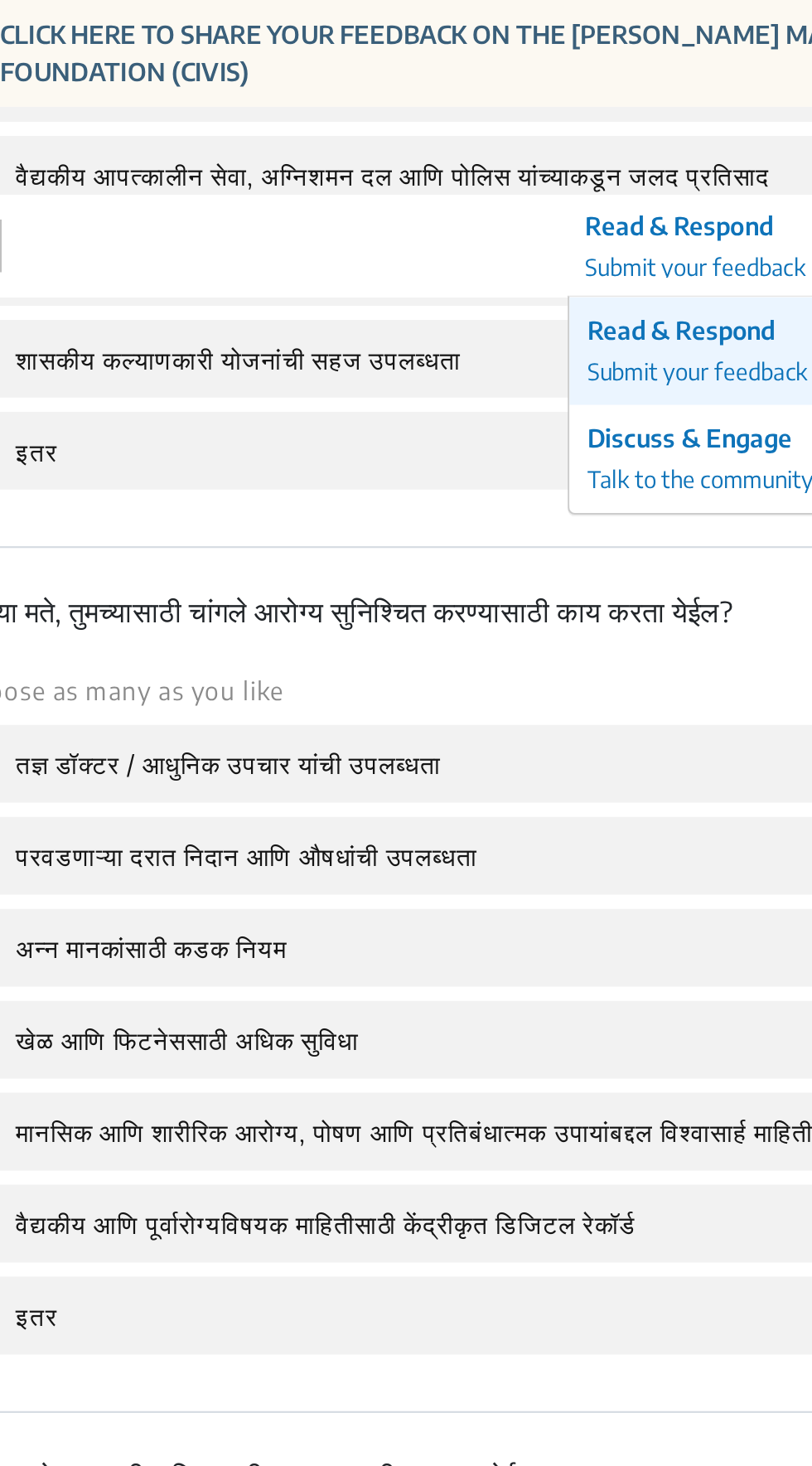 click on "Discuss & Engage" at bounding box center [381, 205] 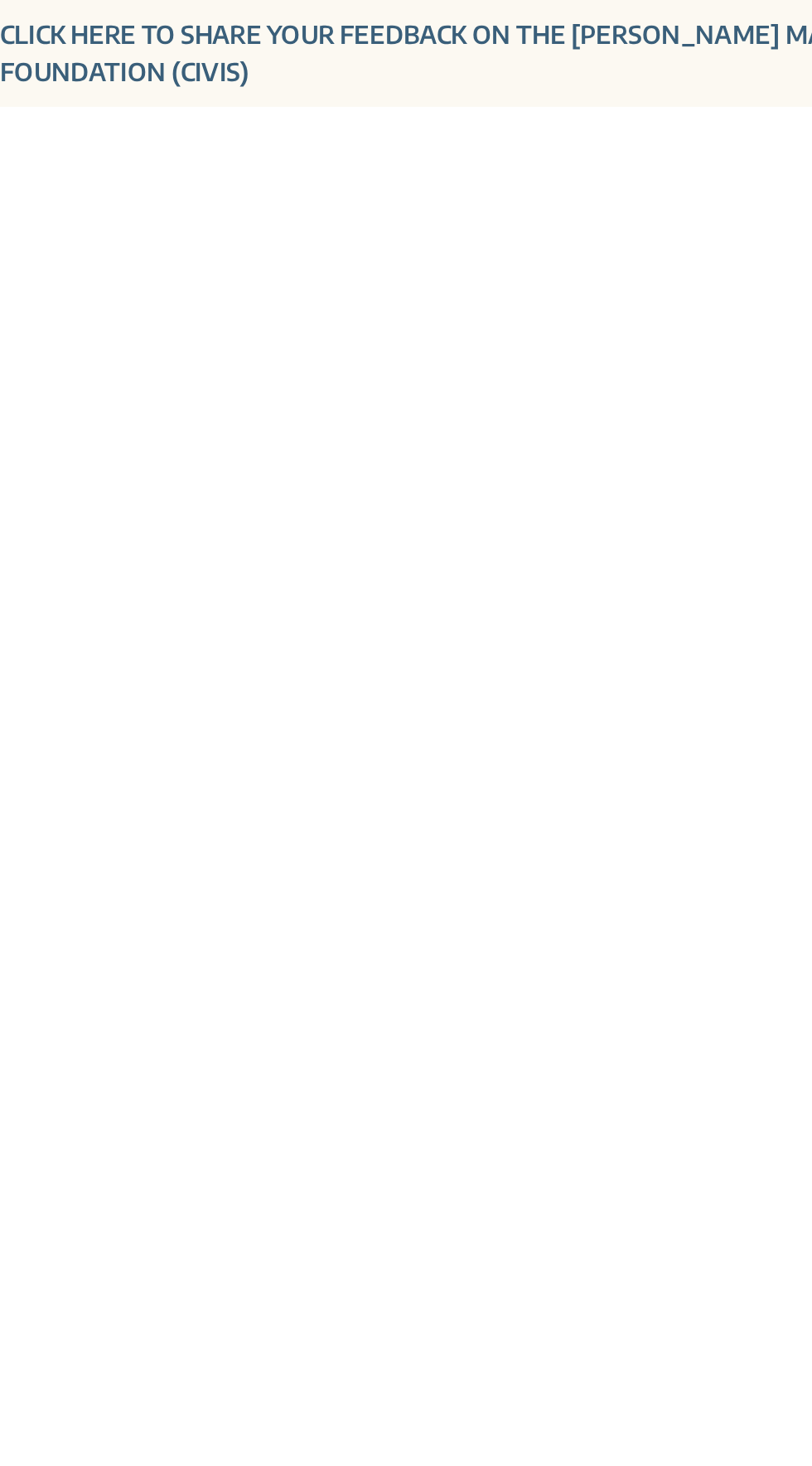 scroll, scrollTop: 0, scrollLeft: 0, axis: both 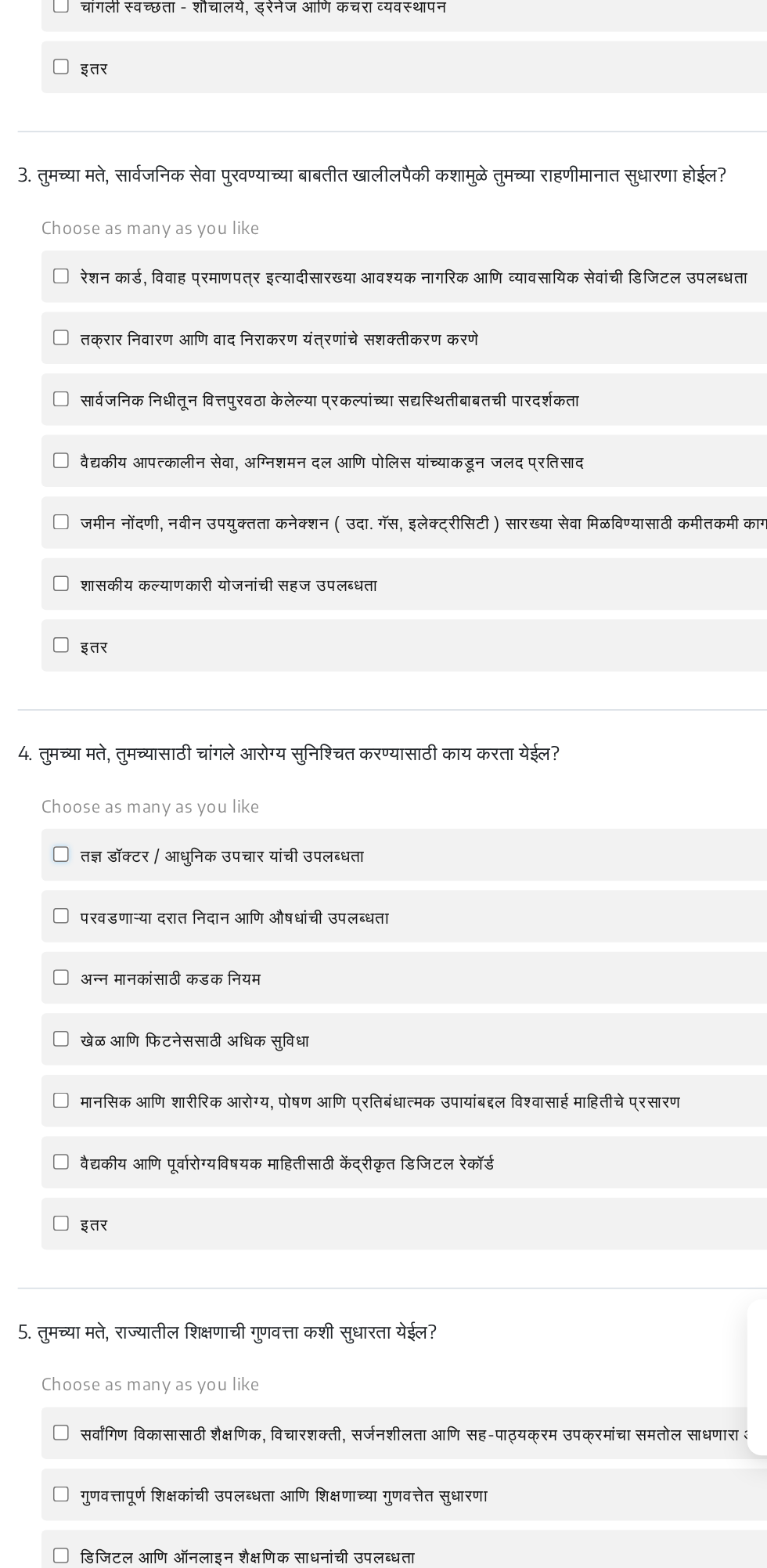 click on "तज्ञ डॉक्टर / आधुनिक उपचार यांची उपलब्धता" 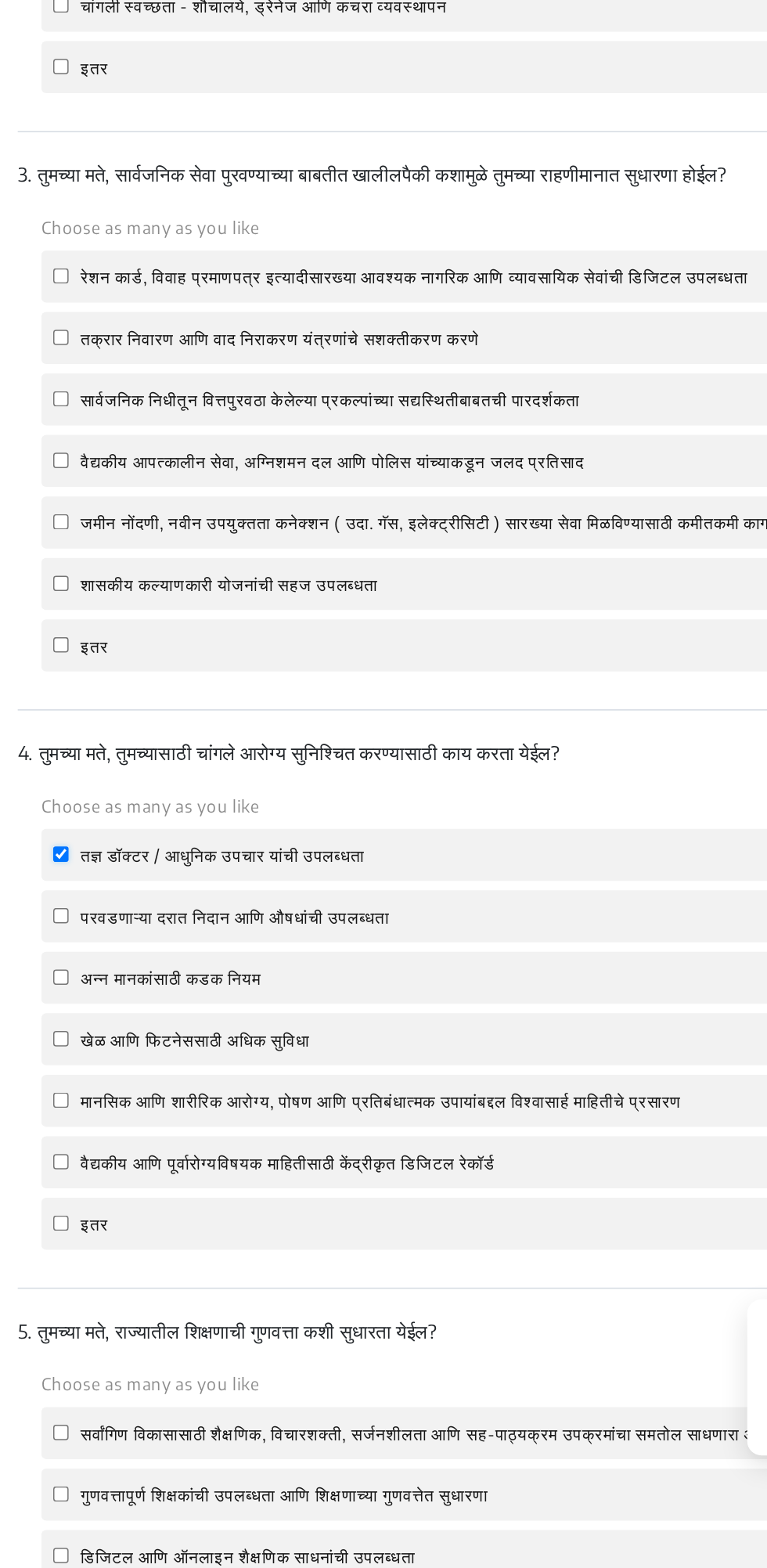 click on "तज्ञ डॉक्टर / आधुनिक उपचार यांची उपलब्धता" 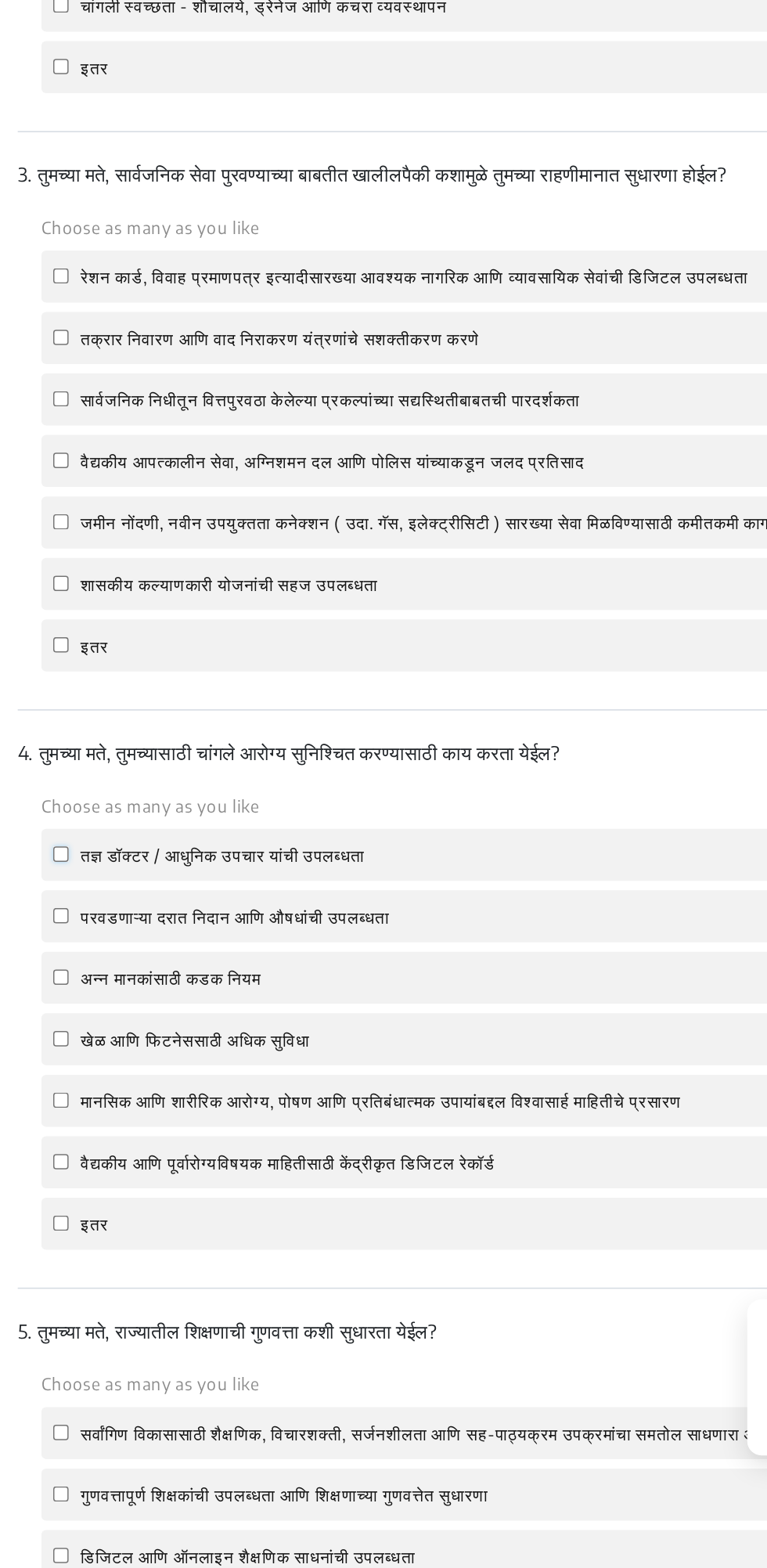 checkbox on "false" 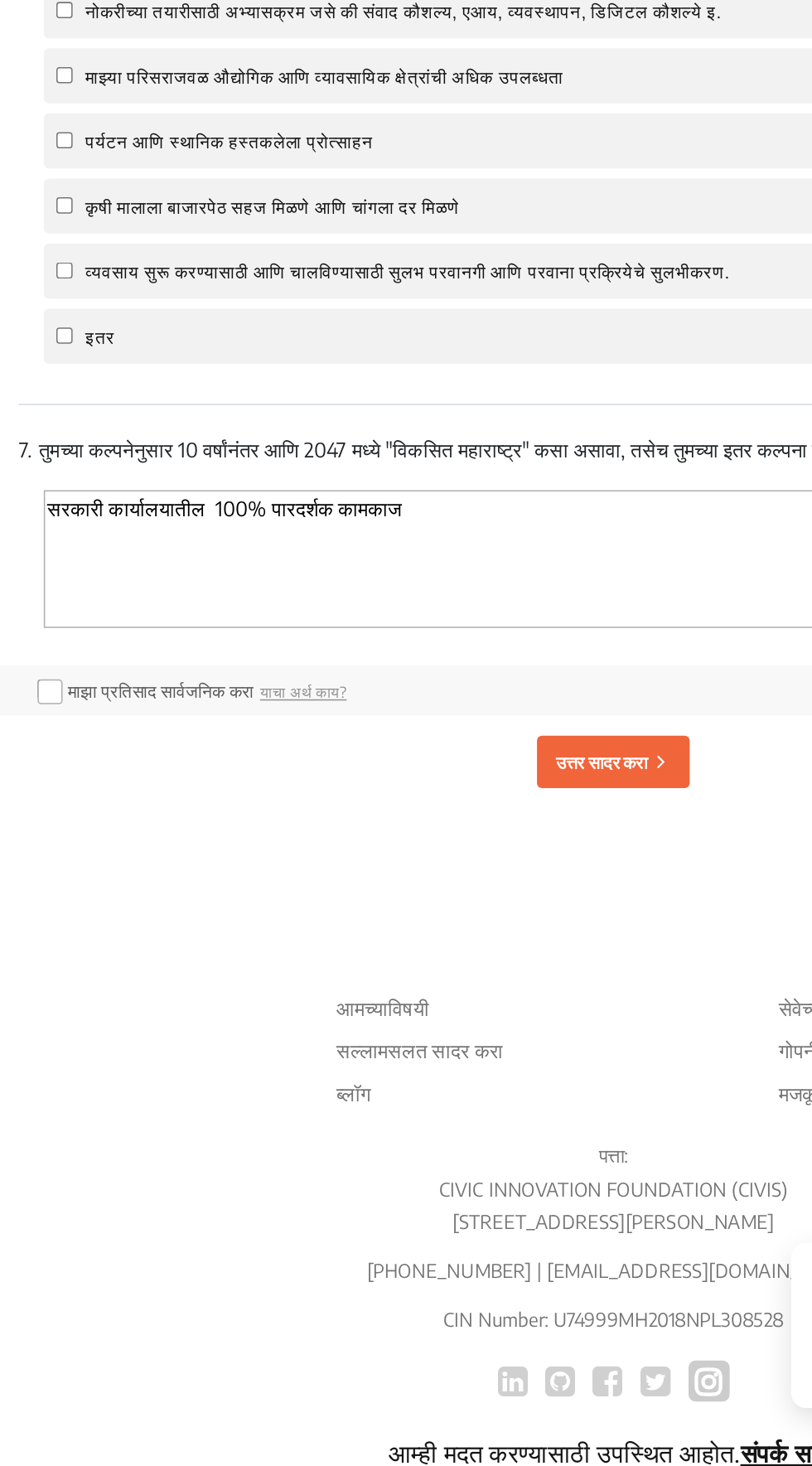 scroll, scrollTop: 2167, scrollLeft: 0, axis: vertical 